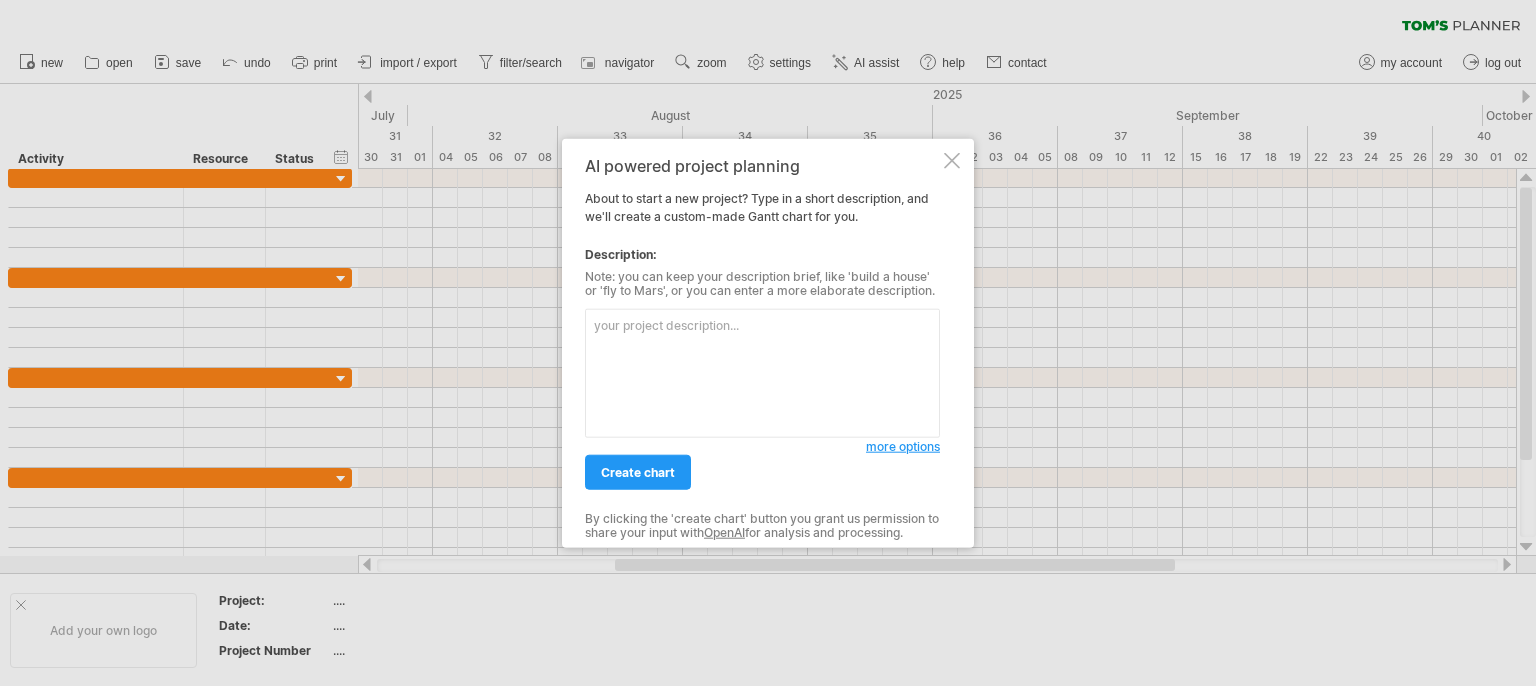 scroll, scrollTop: 0, scrollLeft: 0, axis: both 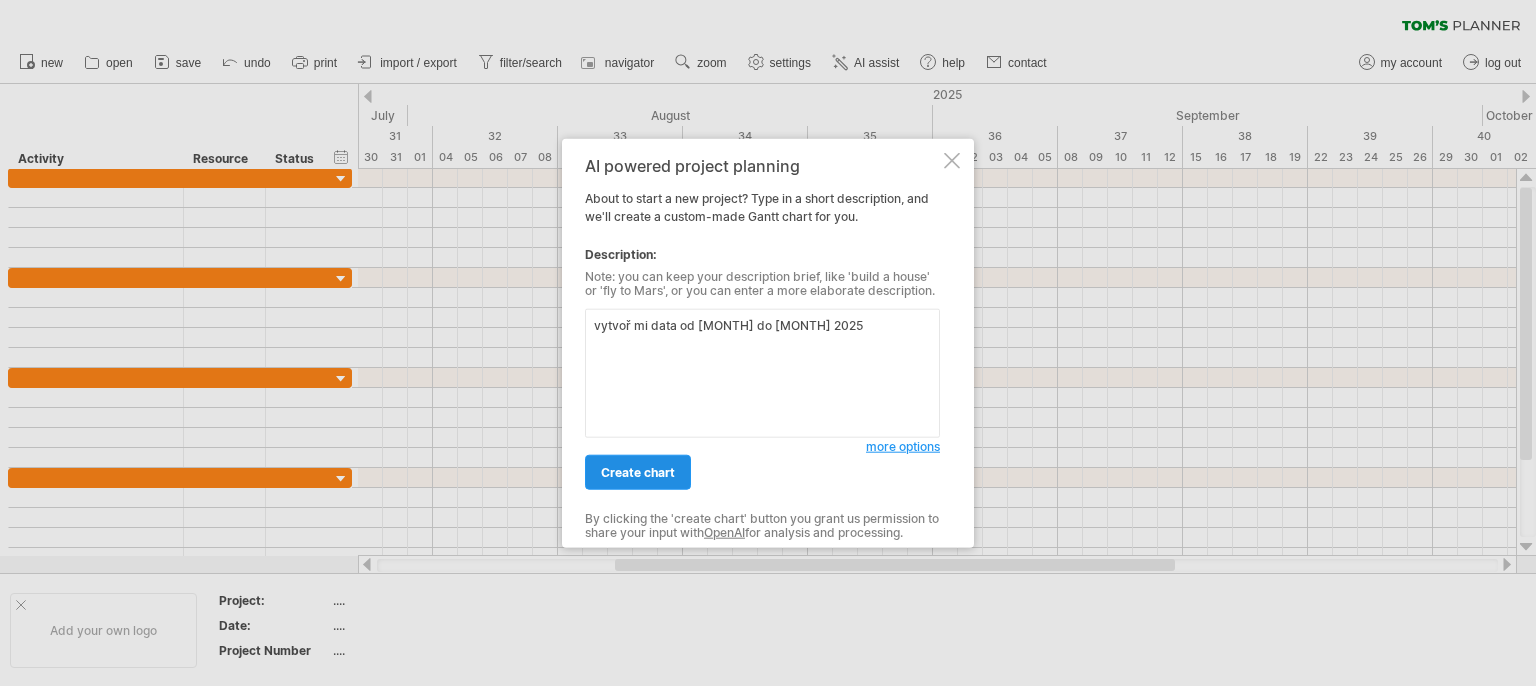 type on "vytvoř mi data od [MONTH] do [MONTH] 2025" 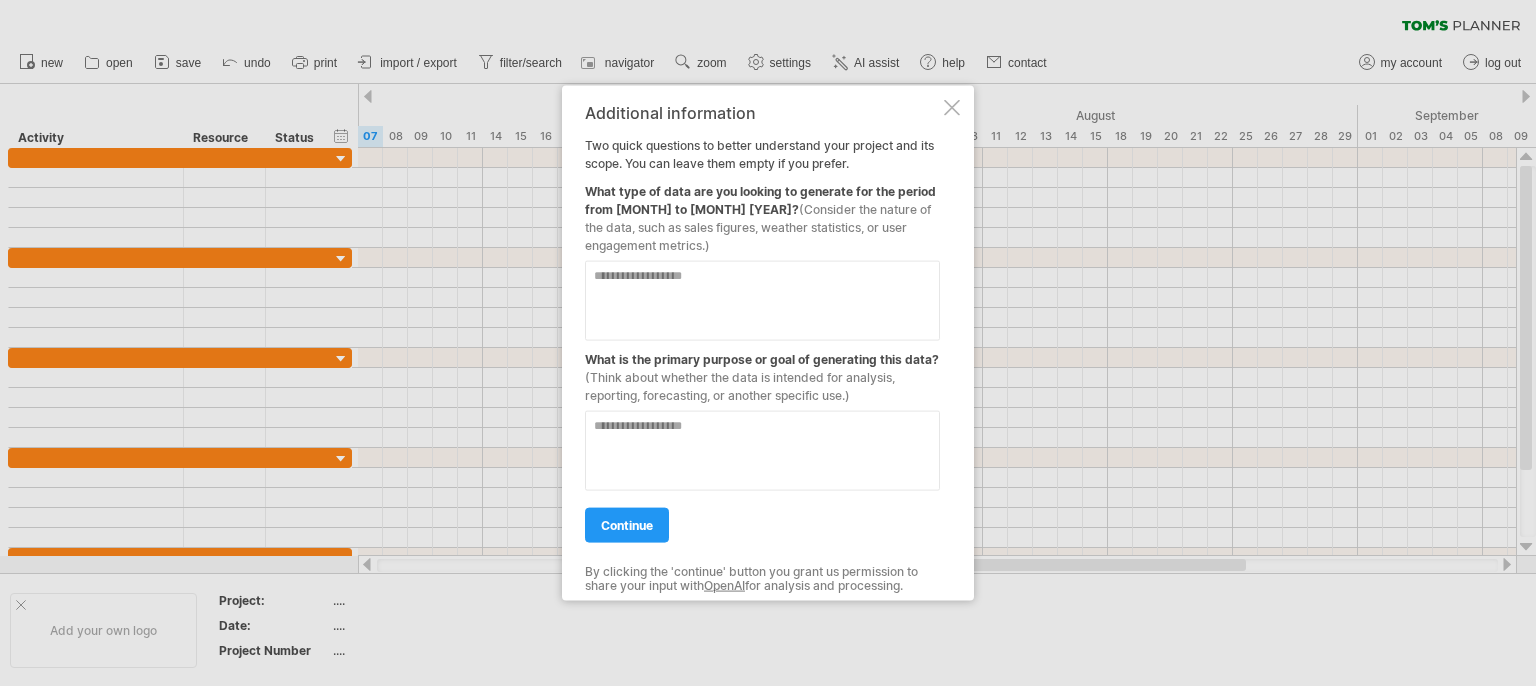 click at bounding box center (952, 108) 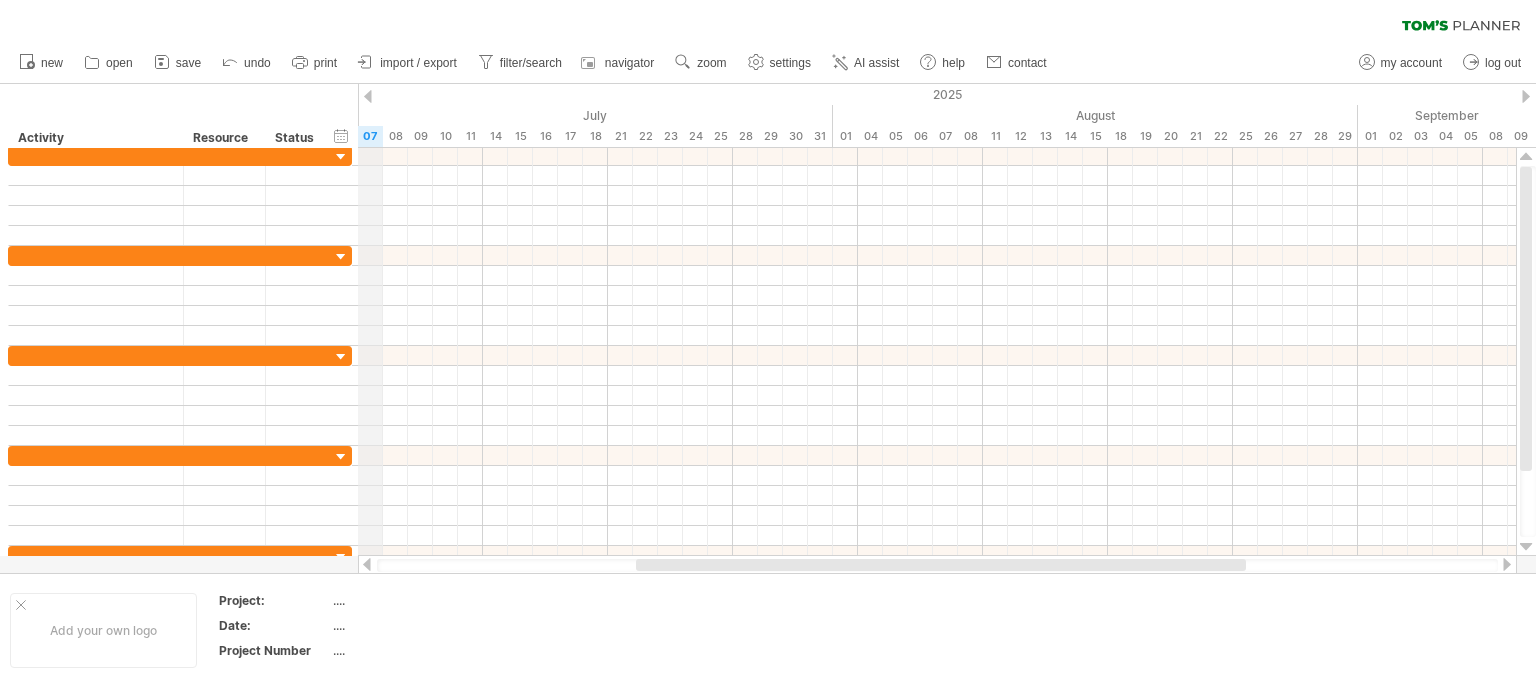 click on "07" at bounding box center (370, 136) 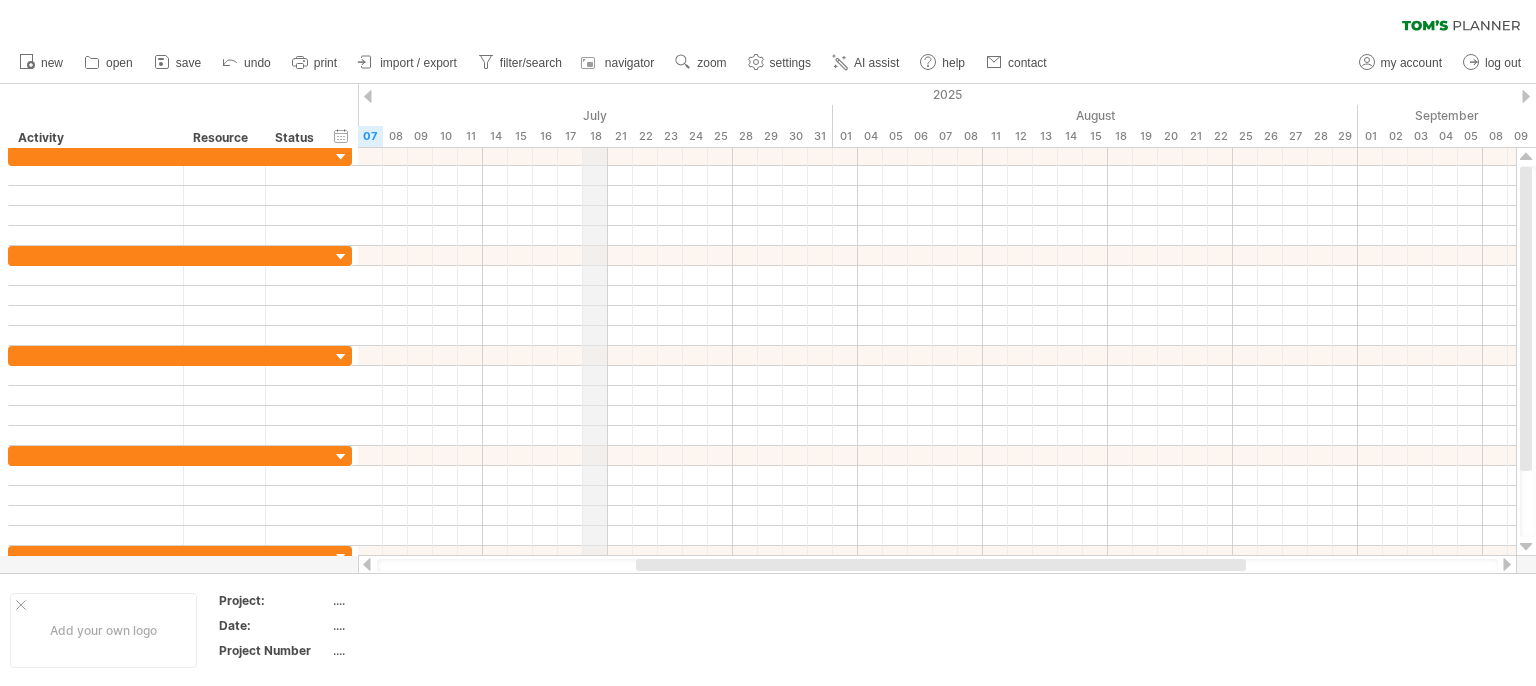 click on "2025" at bounding box center [1145, 94] 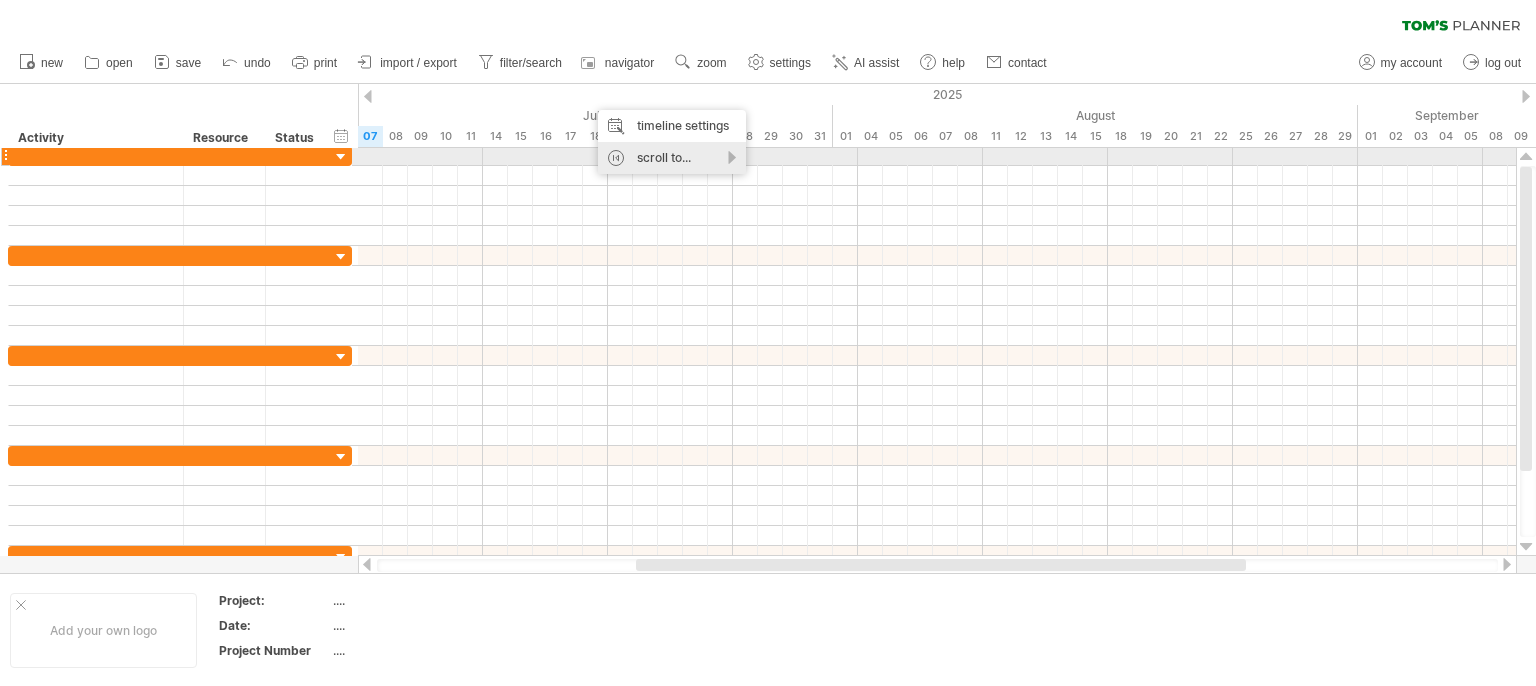 click on "scroll to..." at bounding box center (672, 158) 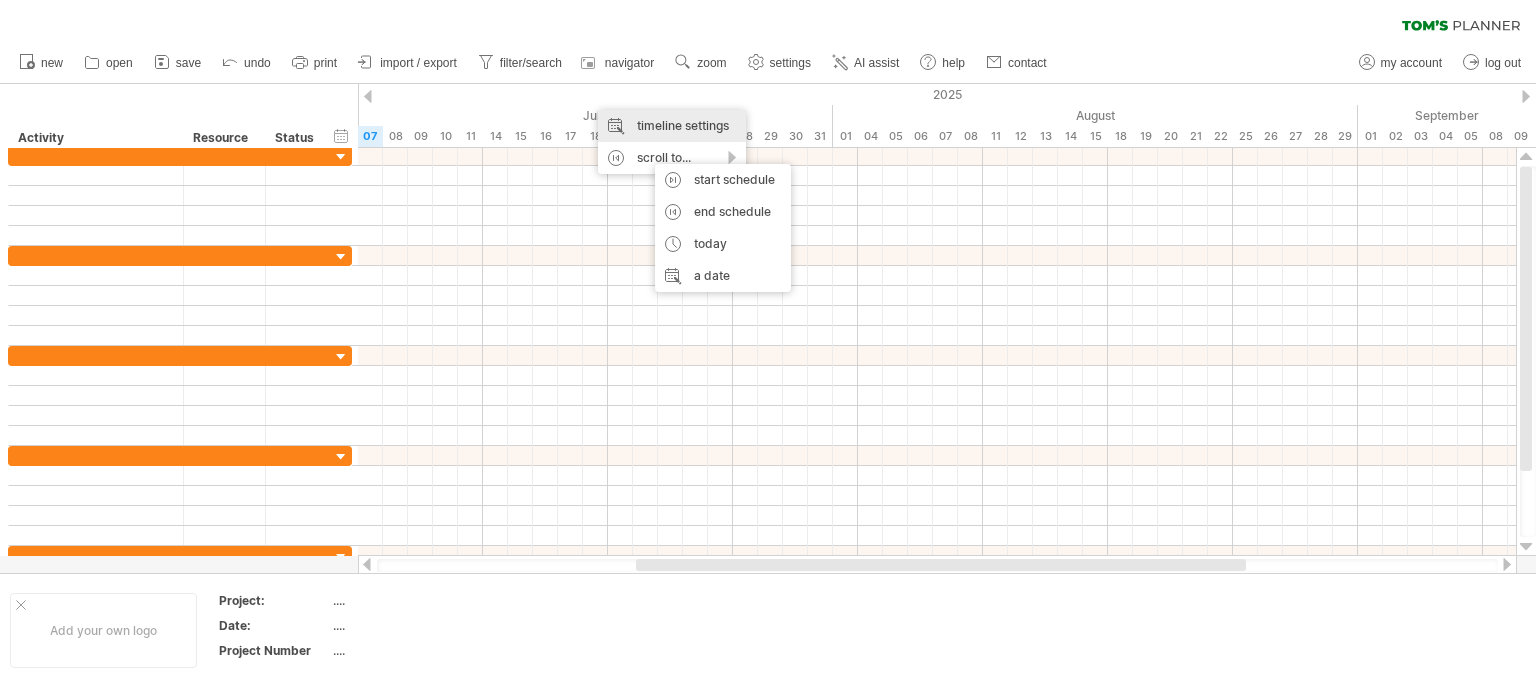click on "timeline settings" at bounding box center (672, 126) 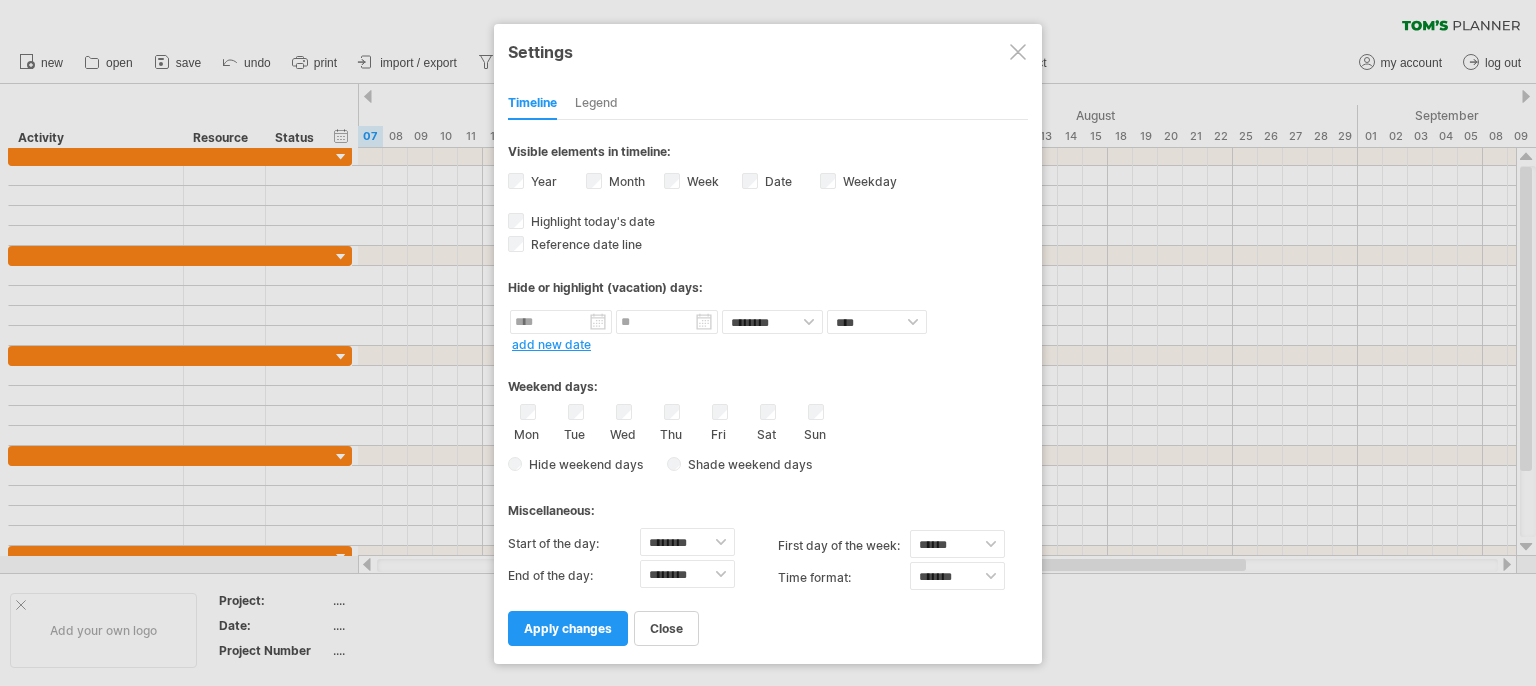 click at bounding box center (1018, 52) 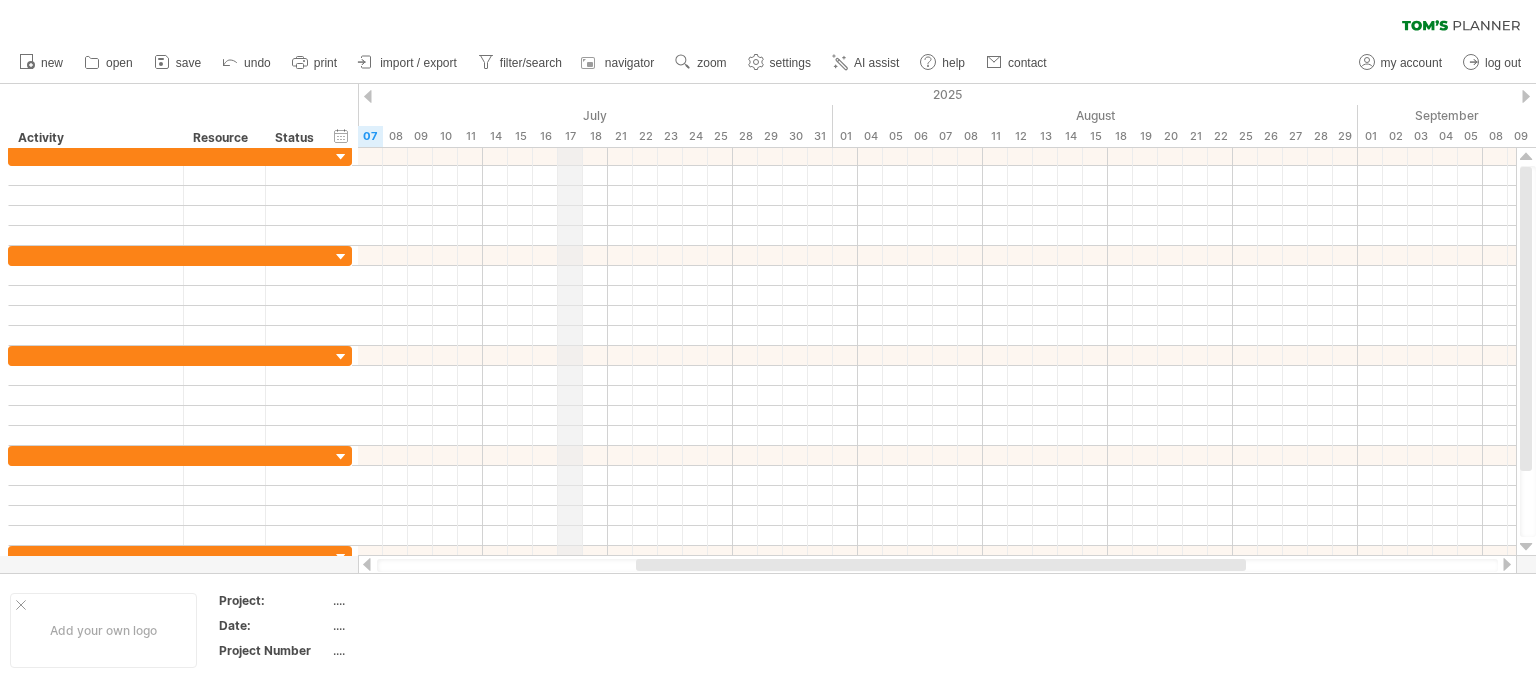 click on "July" at bounding box center (545, 115) 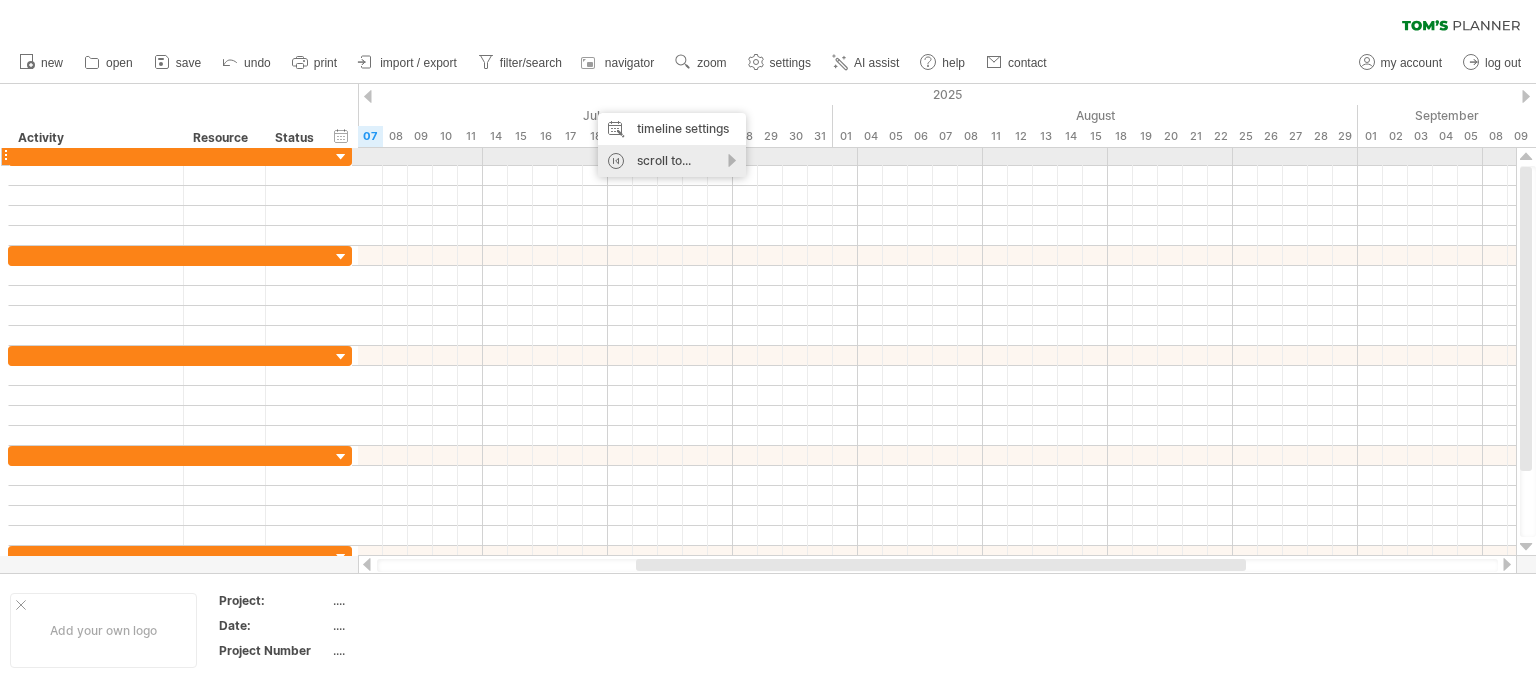 click on "scroll to..." at bounding box center (672, 161) 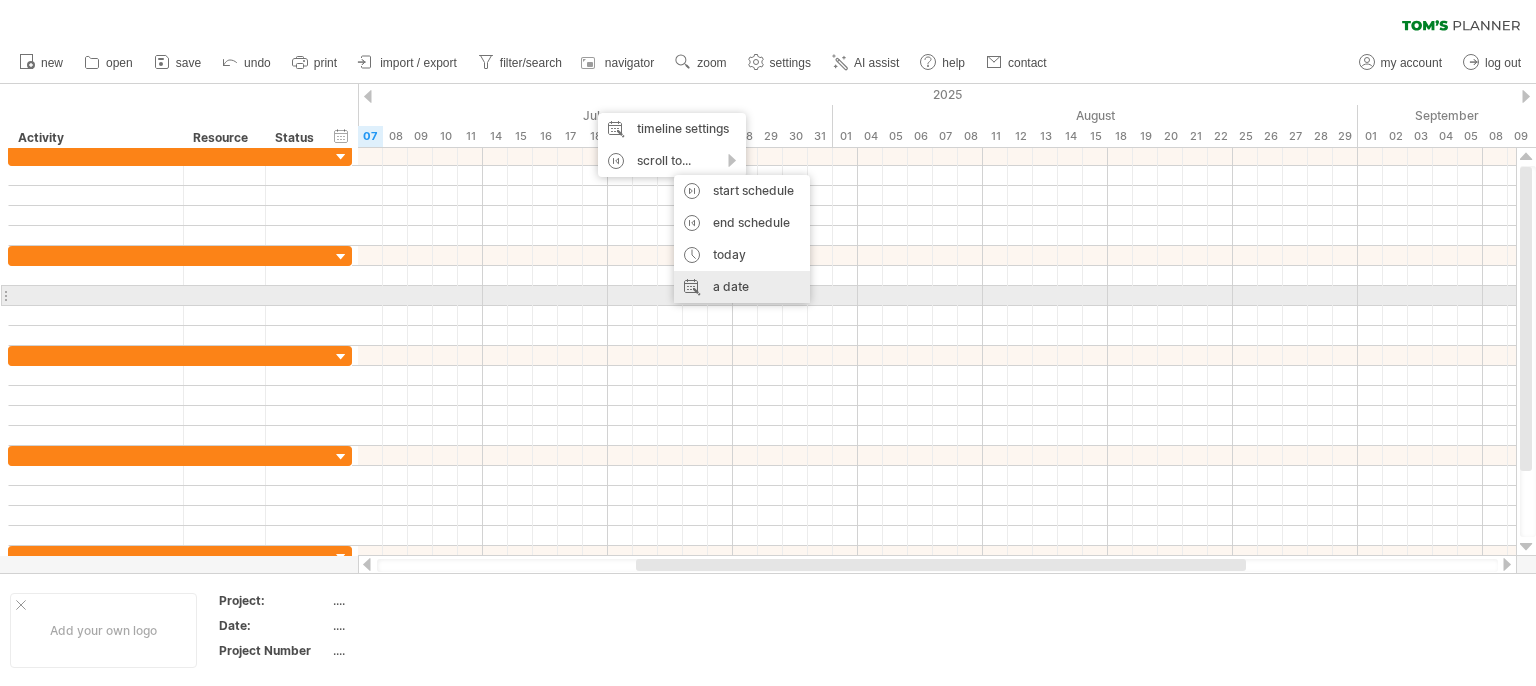 click on "a date" at bounding box center [742, 287] 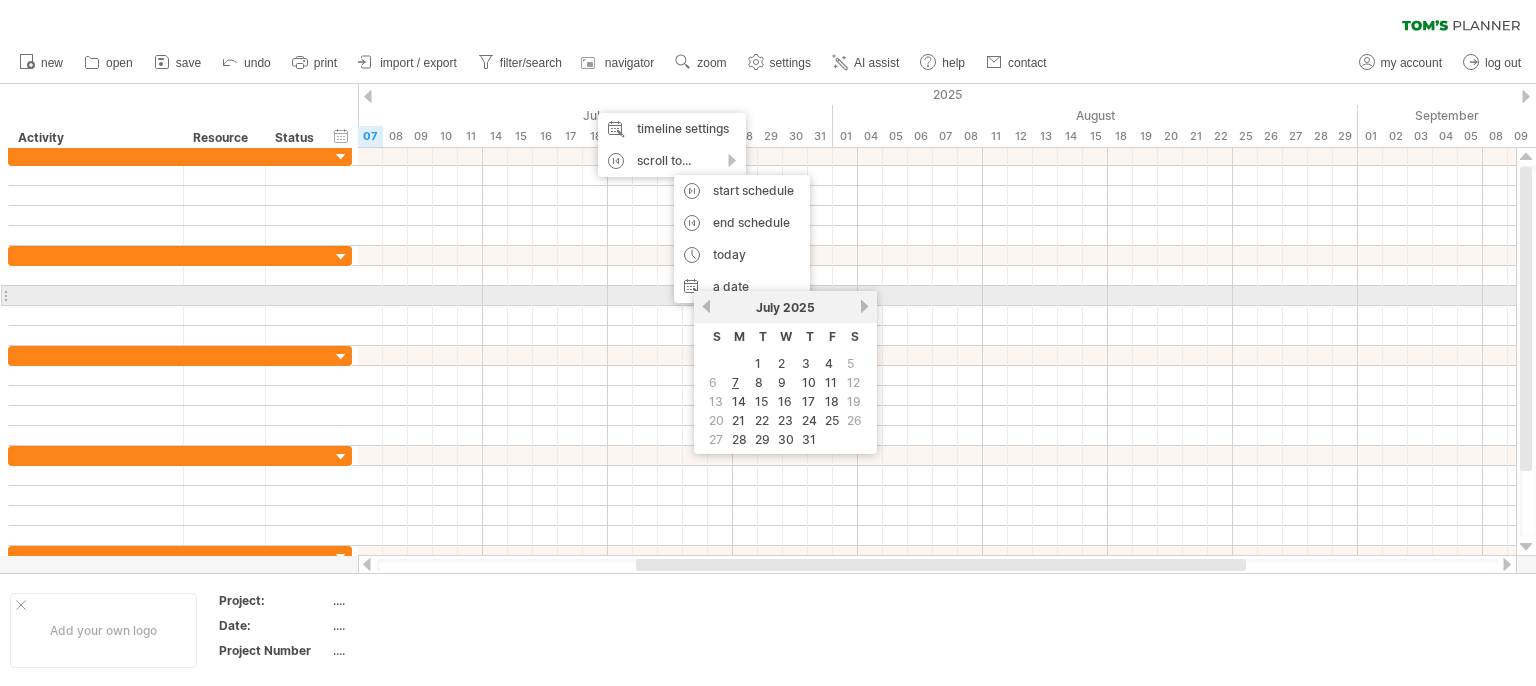 click on "next" at bounding box center [864, 306] 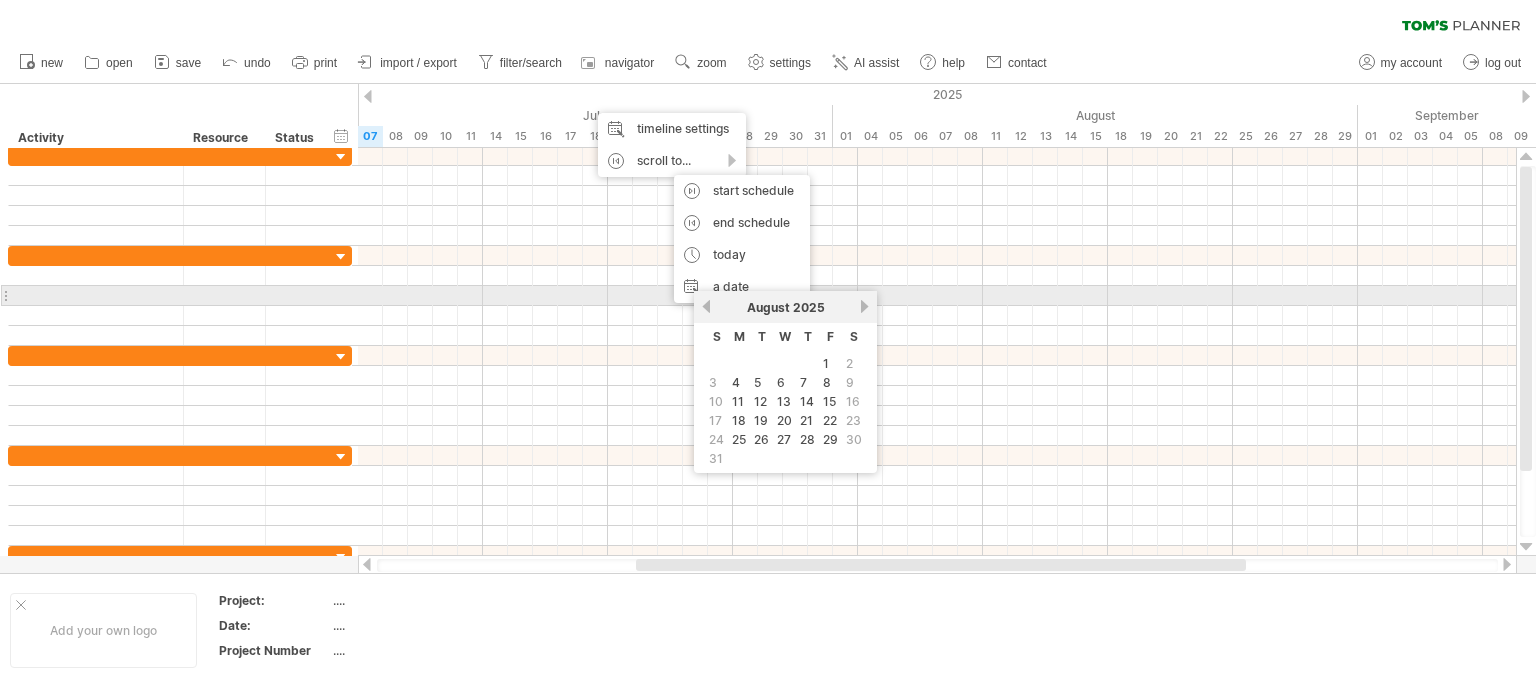 click on "next" at bounding box center [864, 306] 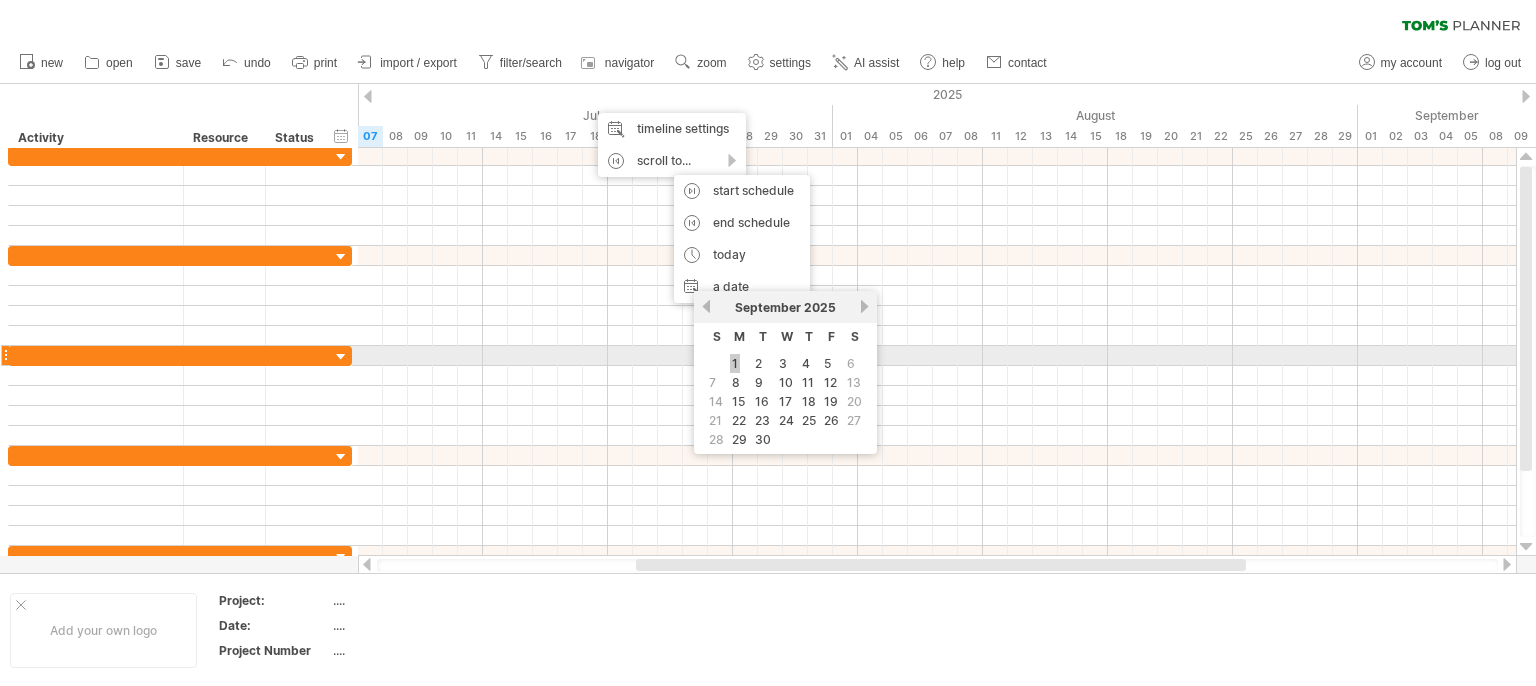 click on "1" at bounding box center (735, 363) 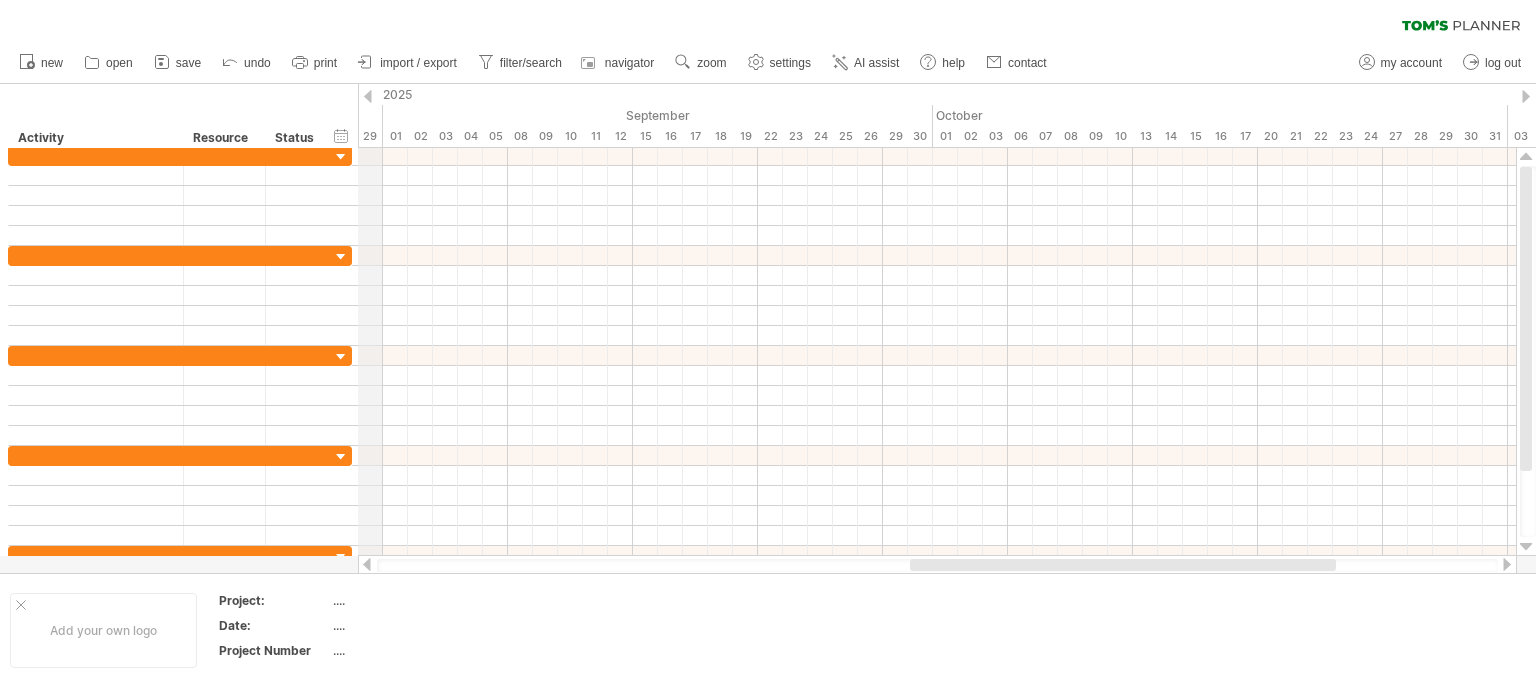 drag, startPoint x: 913, startPoint y: 102, endPoint x: 384, endPoint y: 89, distance: 529.1597 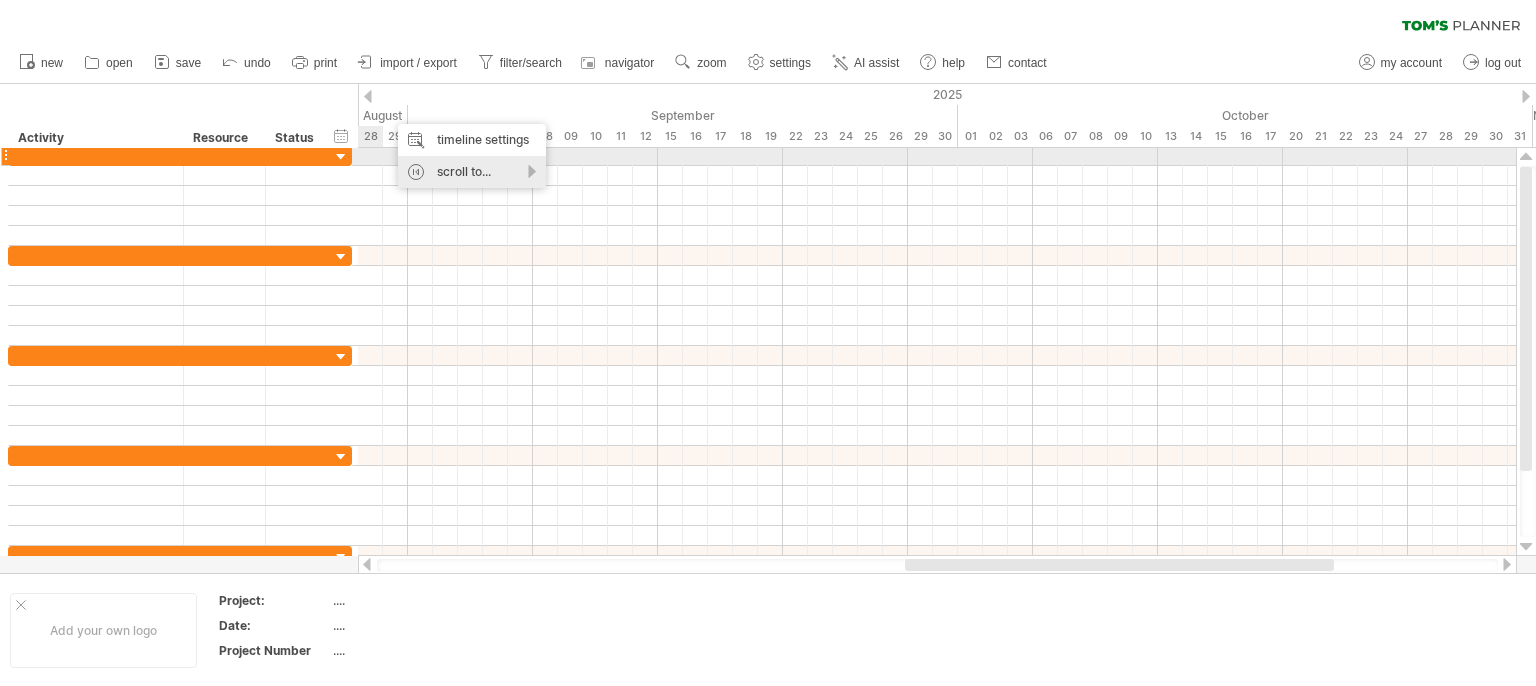 click on "scroll to..." at bounding box center (472, 172) 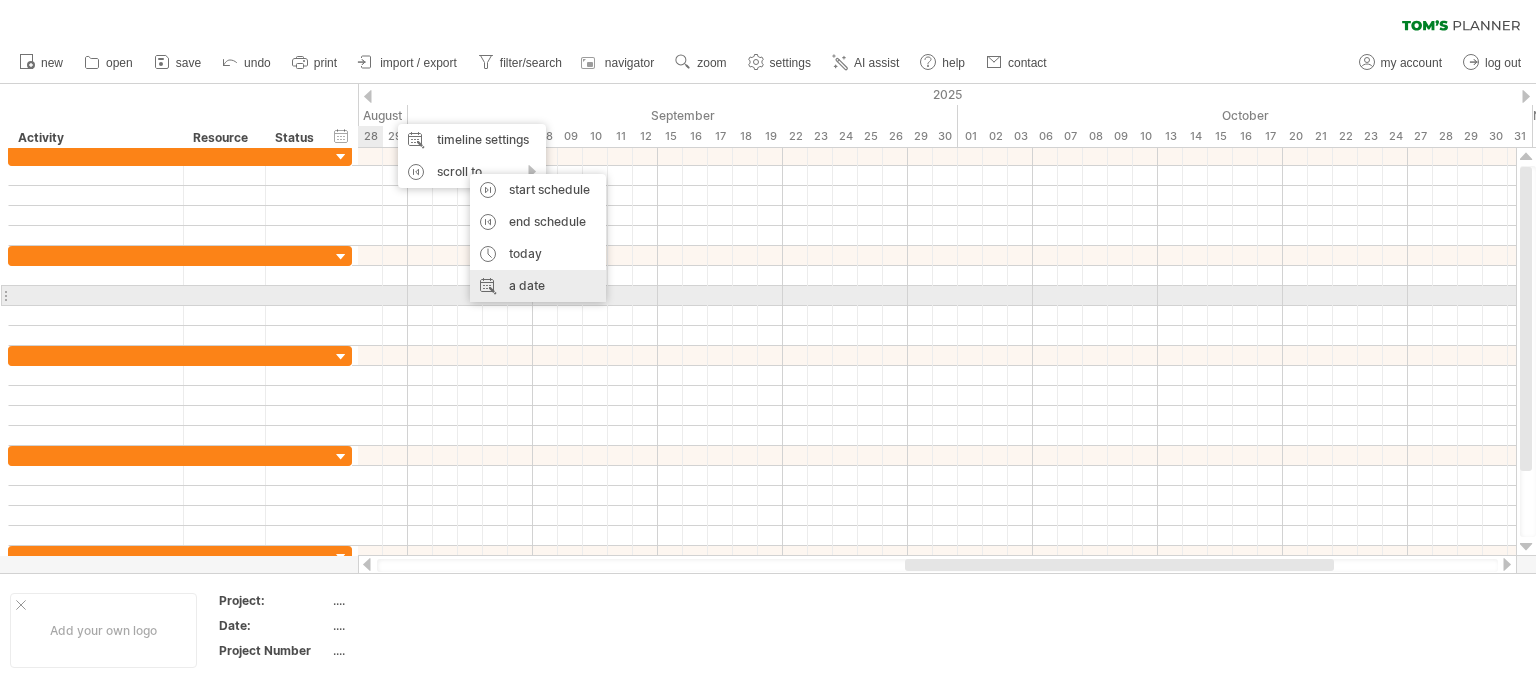 click on "a date" at bounding box center (538, 286) 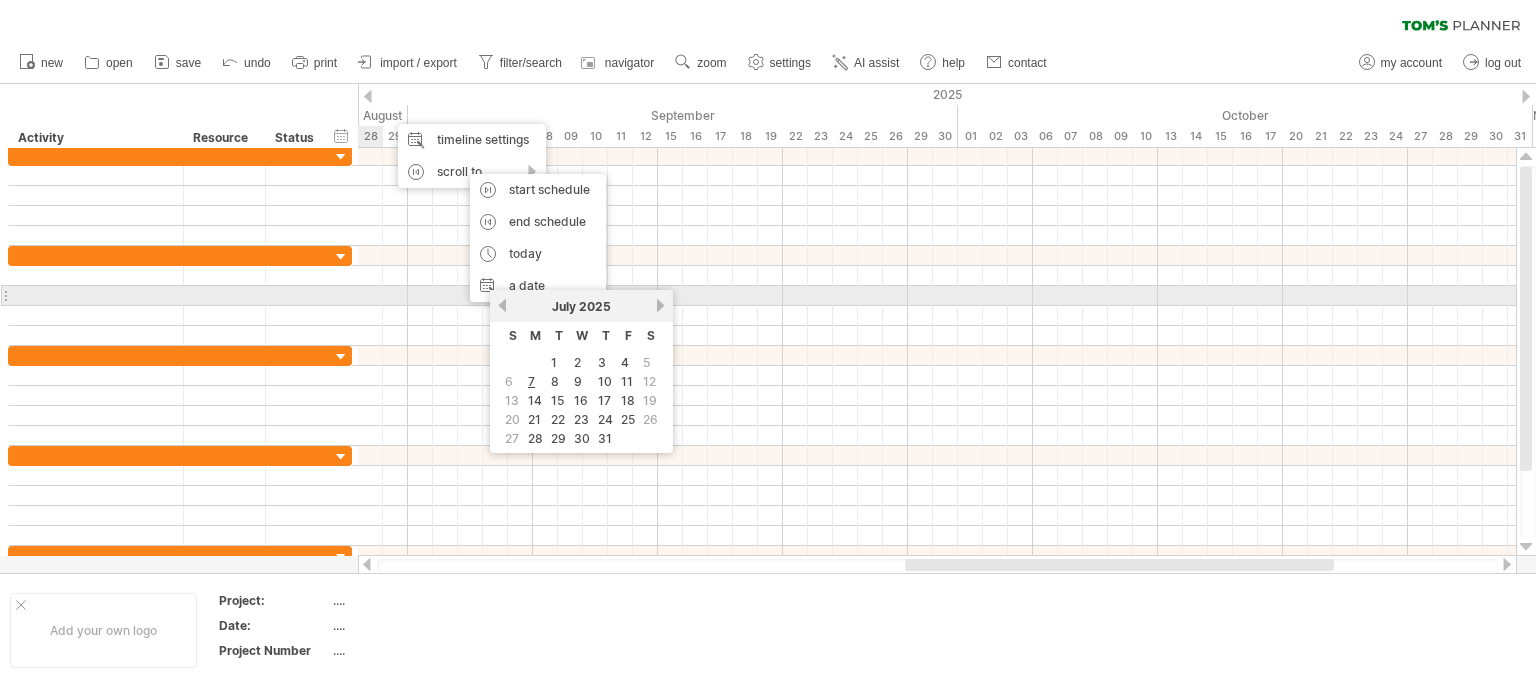 click on "next" at bounding box center [660, 305] 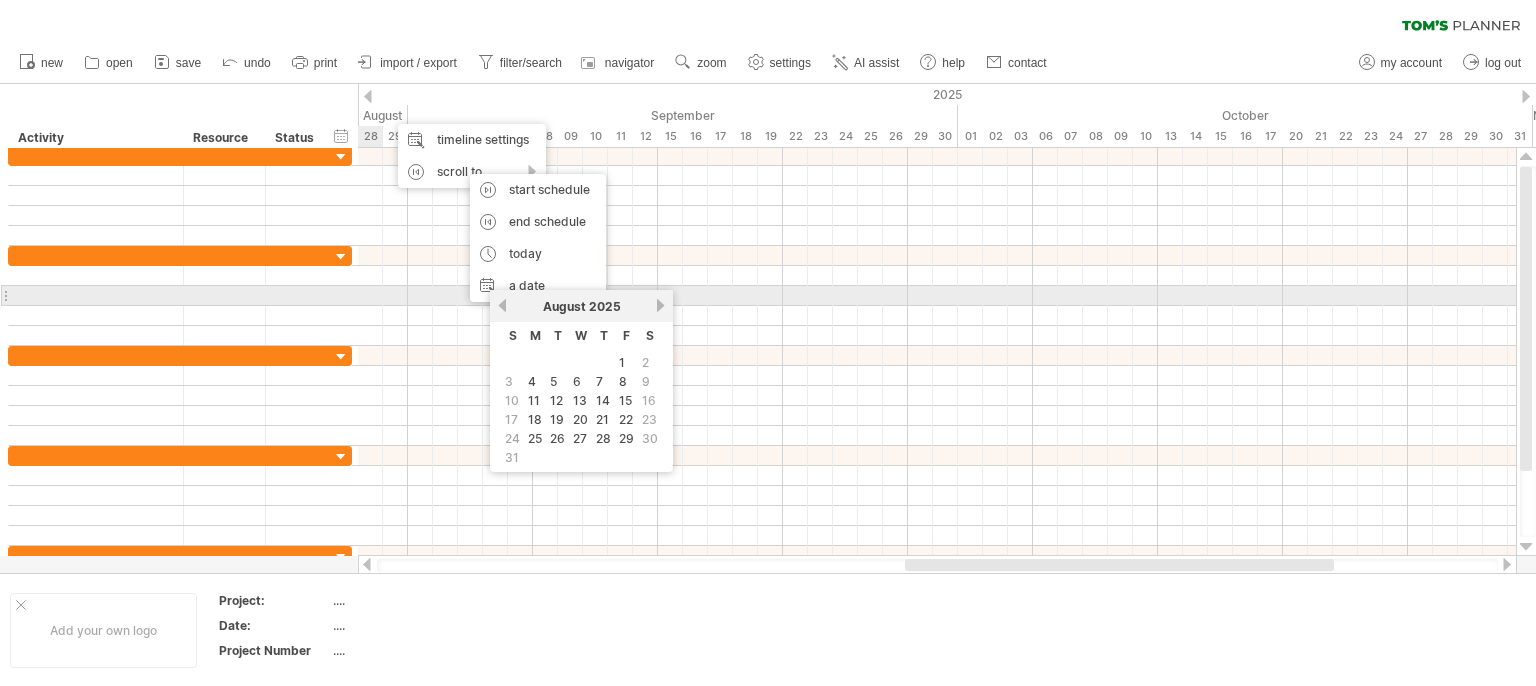 click on "next" at bounding box center [660, 305] 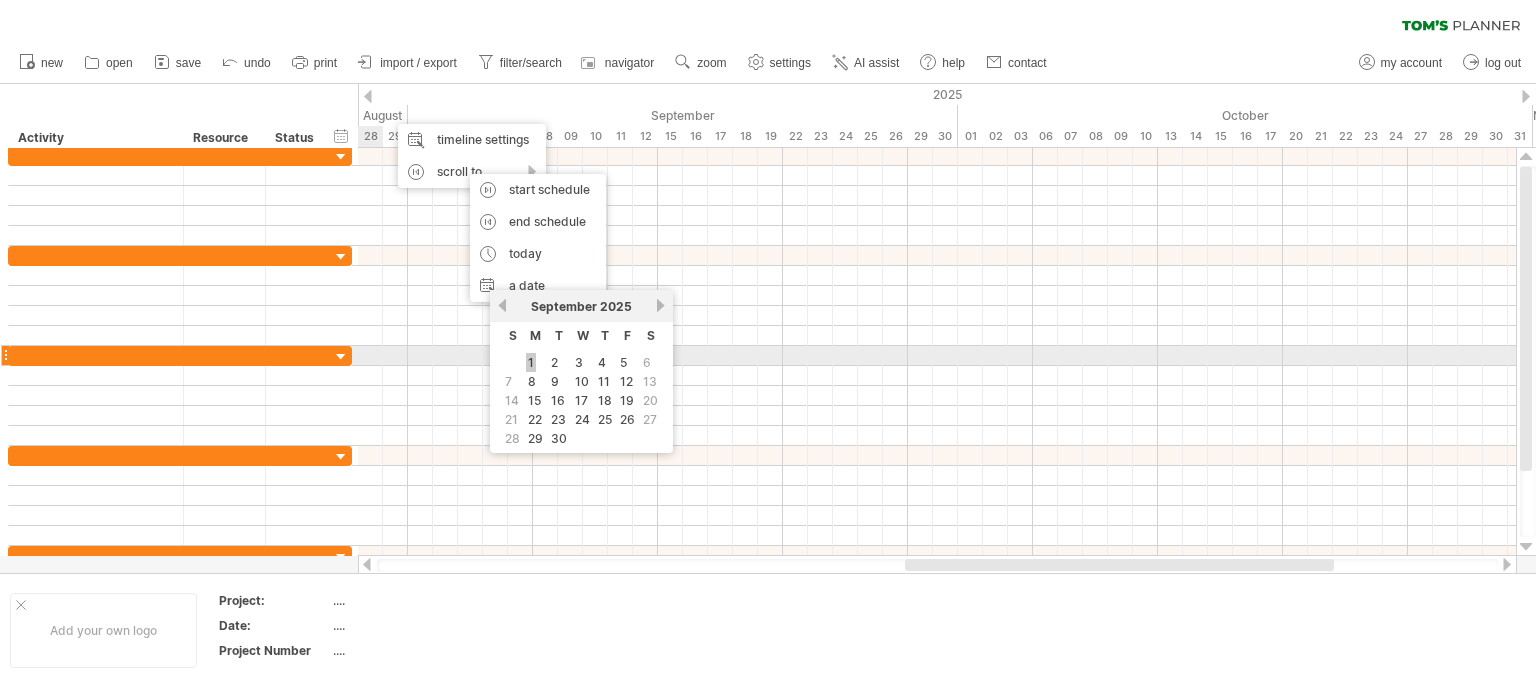 click on "1" at bounding box center [531, 362] 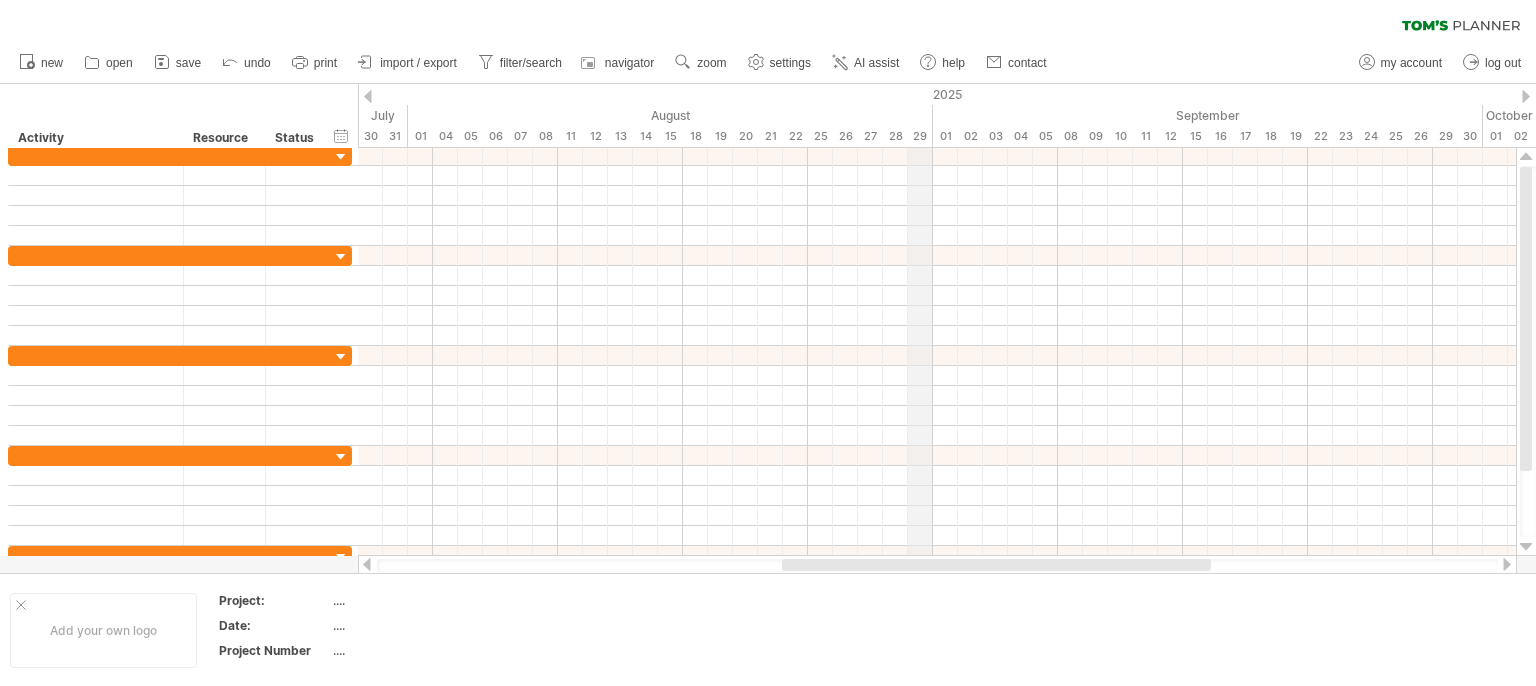 click on "2025" at bounding box center (970, 94) 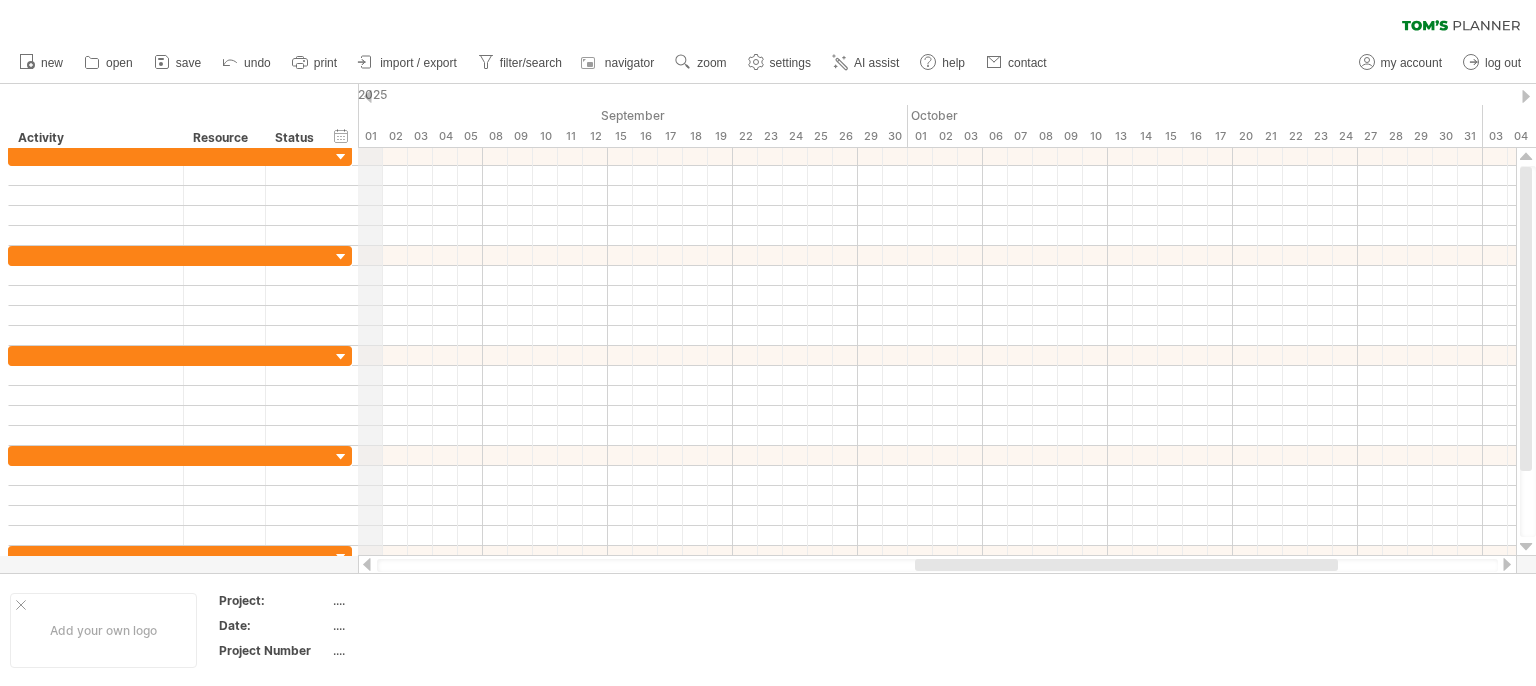 drag, startPoint x: 930, startPoint y: 106, endPoint x: 360, endPoint y: 114, distance: 570.05615 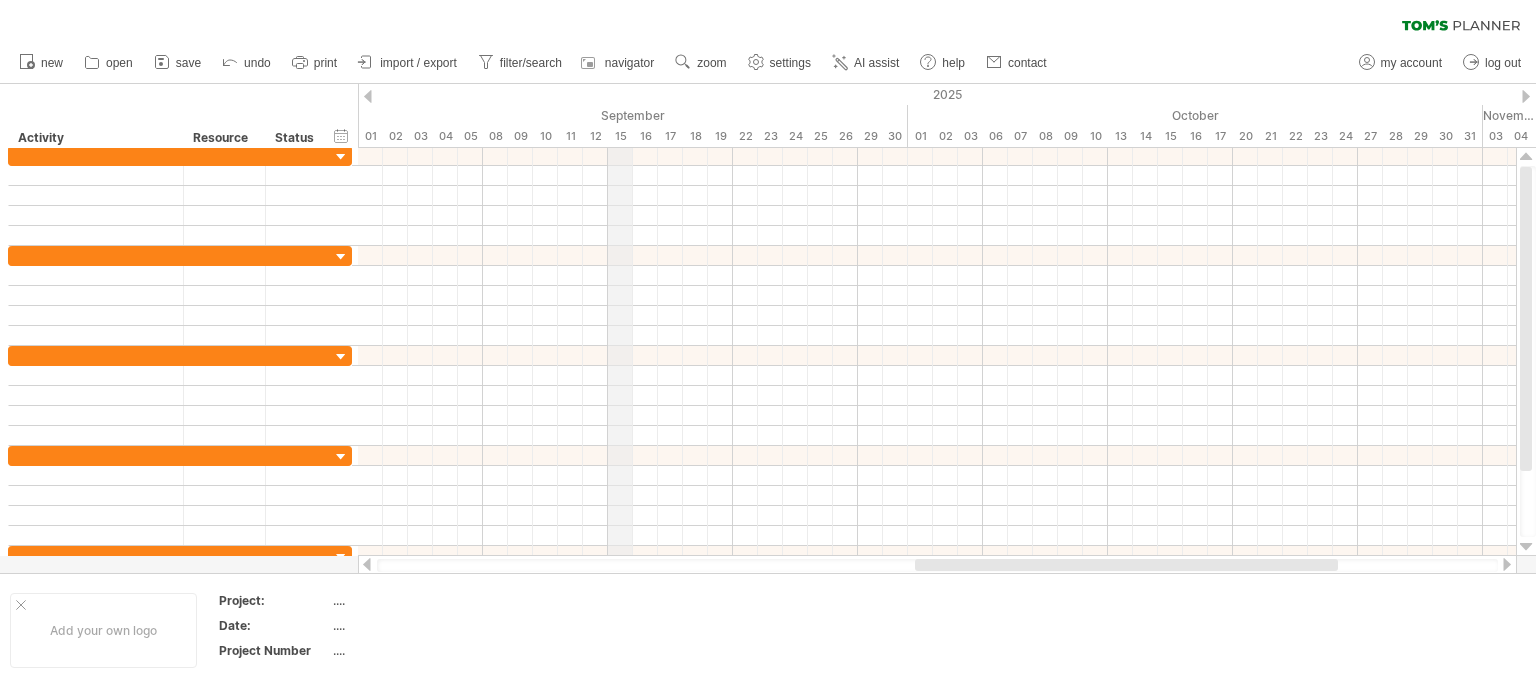 click on "September" at bounding box center (633, 115) 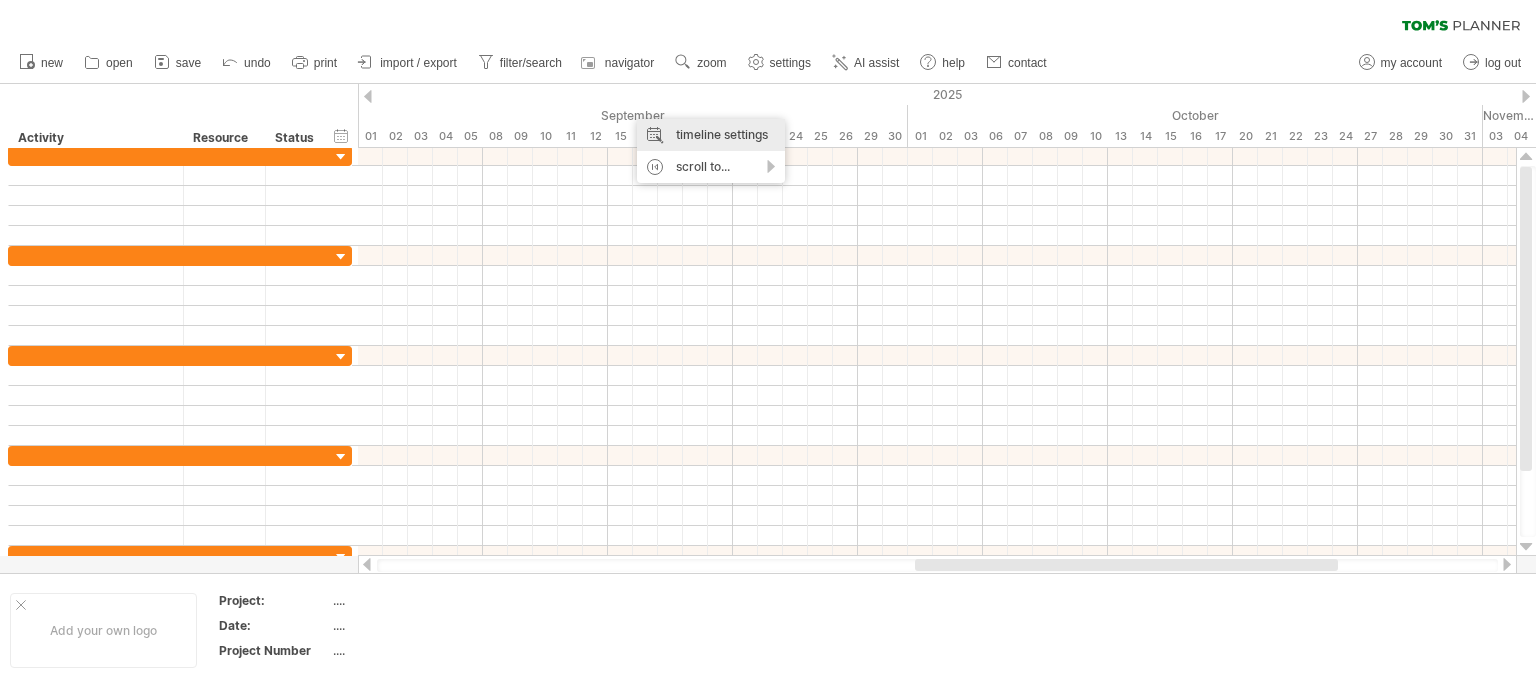 click on "timeline settings" at bounding box center [711, 135] 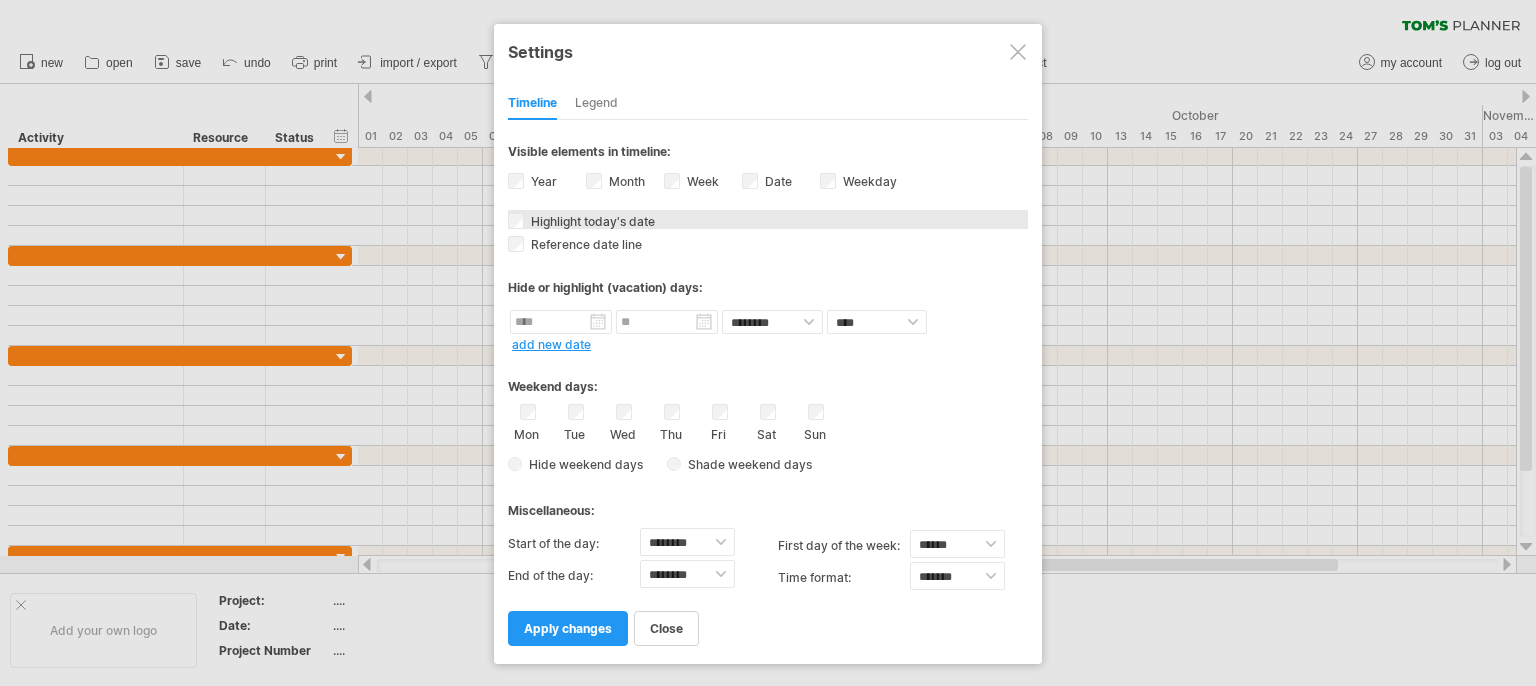 click on "Highlight today's date" at bounding box center (591, 221) 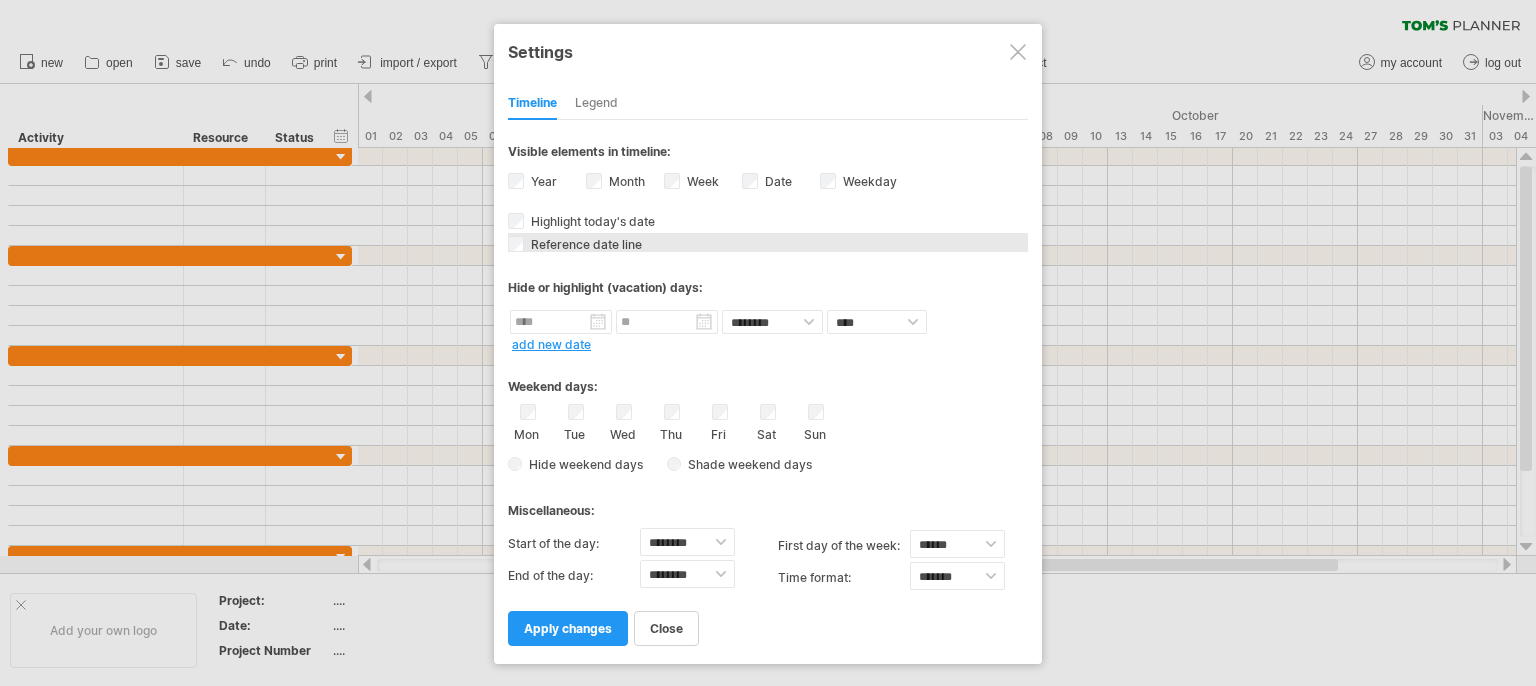 click on "Reference date line
The reference dateline is a darker vertical line in the chart. You can drag it to the left or right with your mouse. You can use it for whatever goal you like. It can be the ultimate deadline of a project, a specifically important milestone or maybe the current average progress within the project." at bounding box center [768, 242] 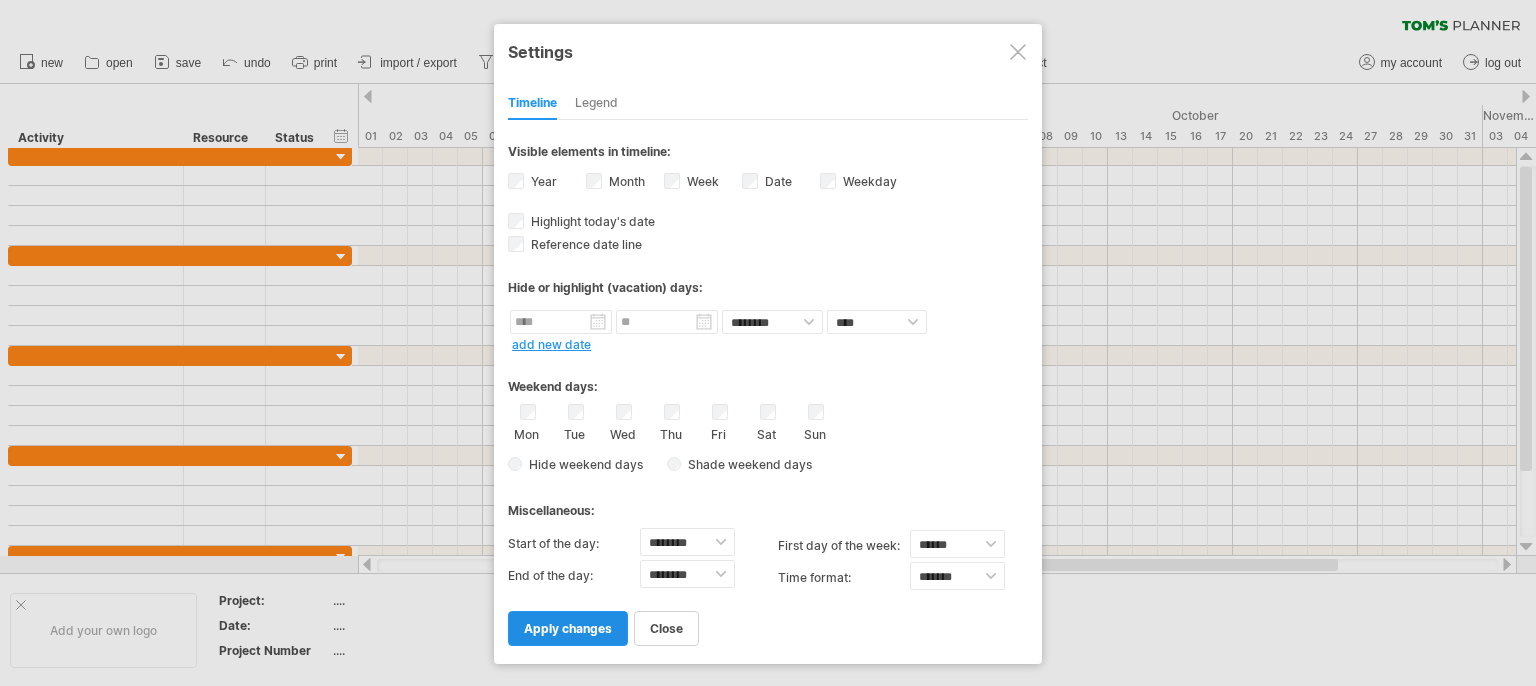 click on "apply changes" at bounding box center (568, 628) 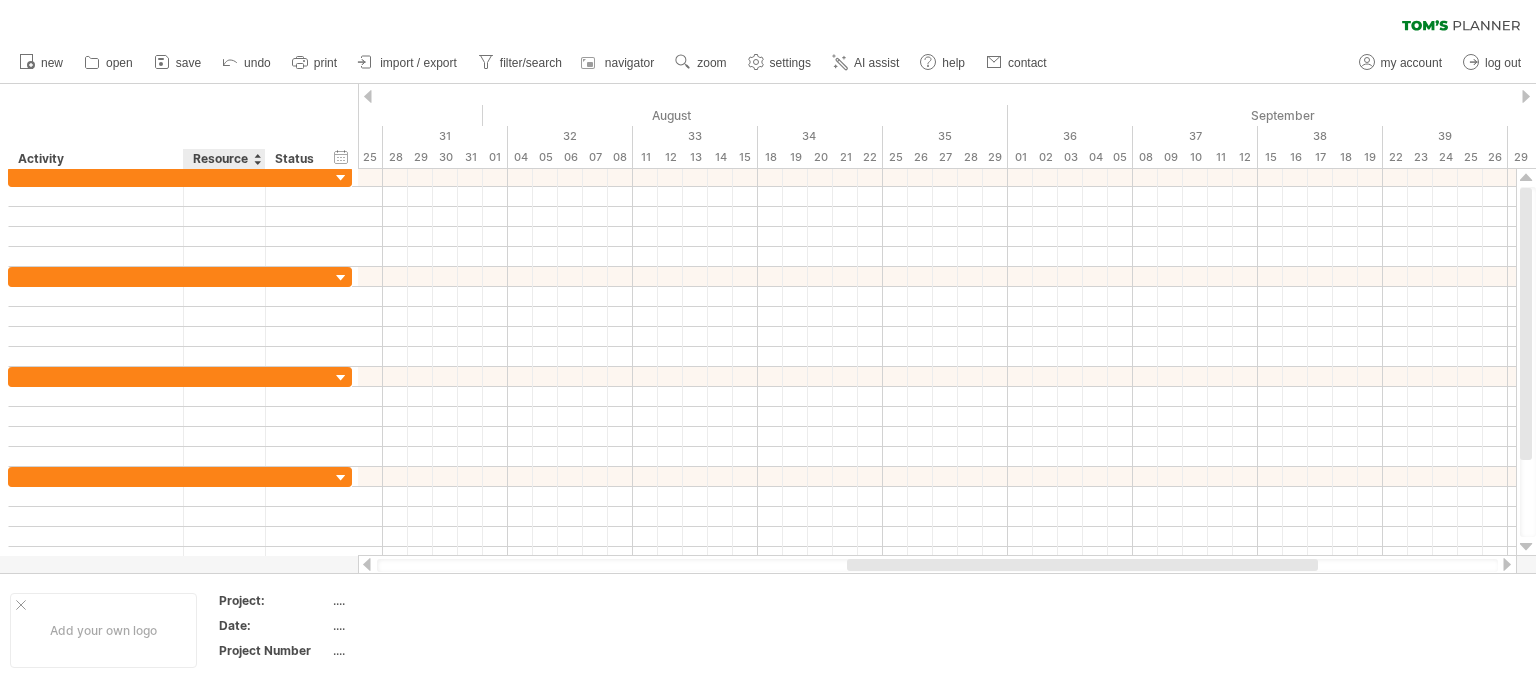drag, startPoint x: 932, startPoint y: 130, endPoint x: 258, endPoint y: 111, distance: 674.26776 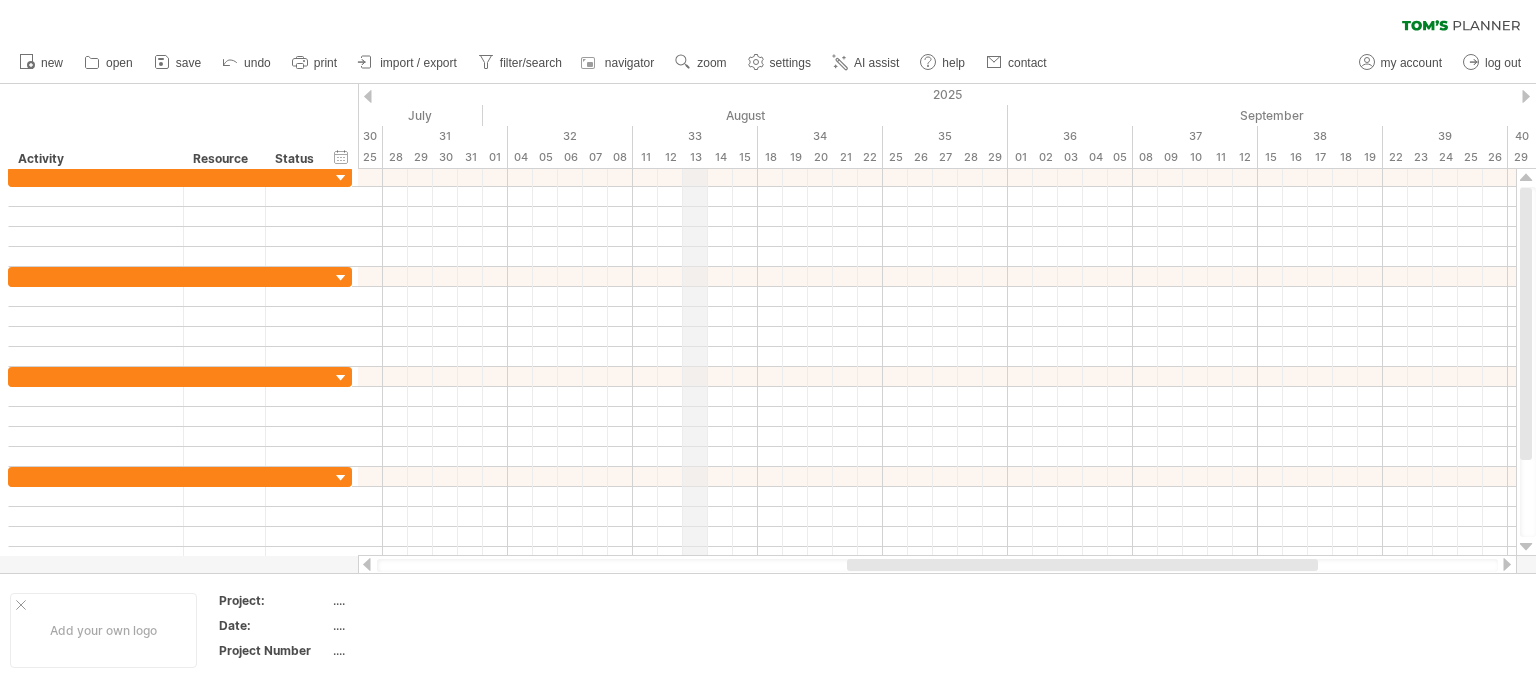 click on "2025" at bounding box center (470, 94) 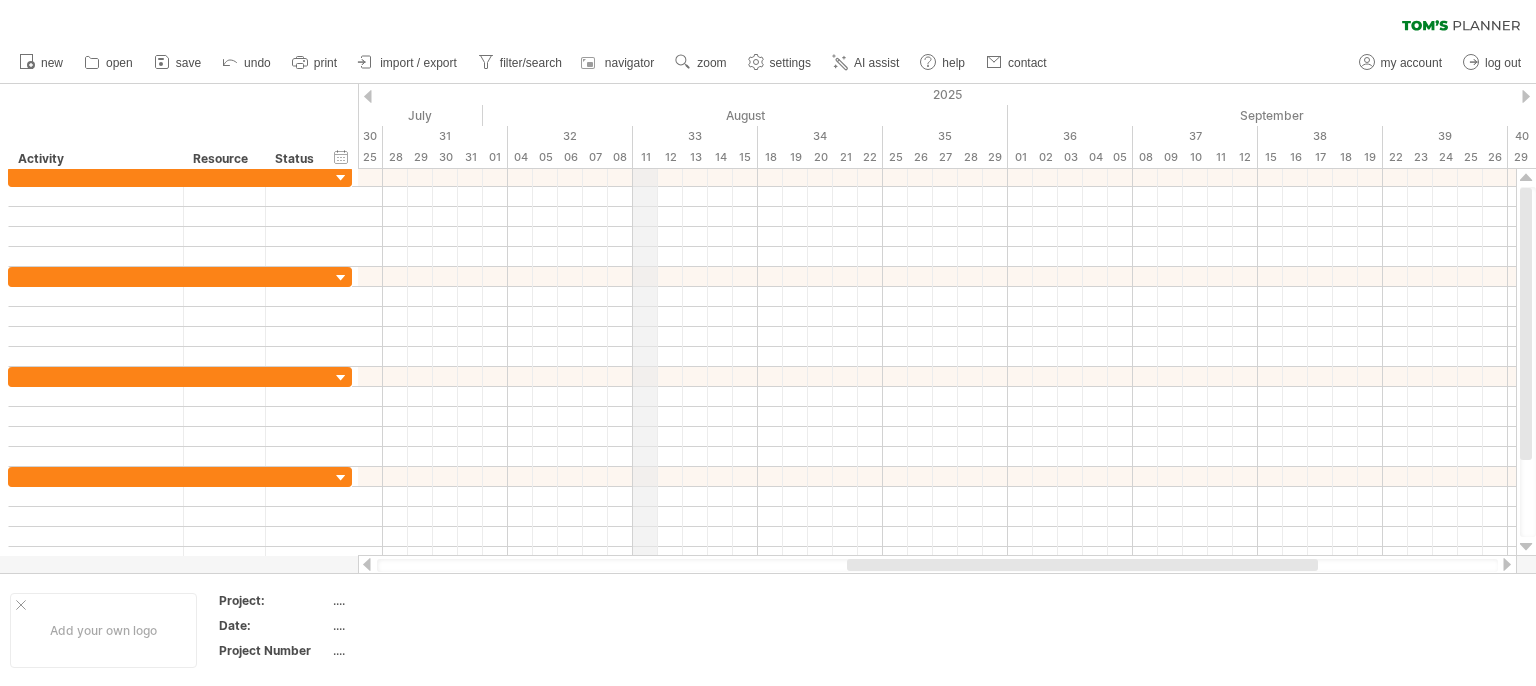 click on "2025" at bounding box center (470, 94) 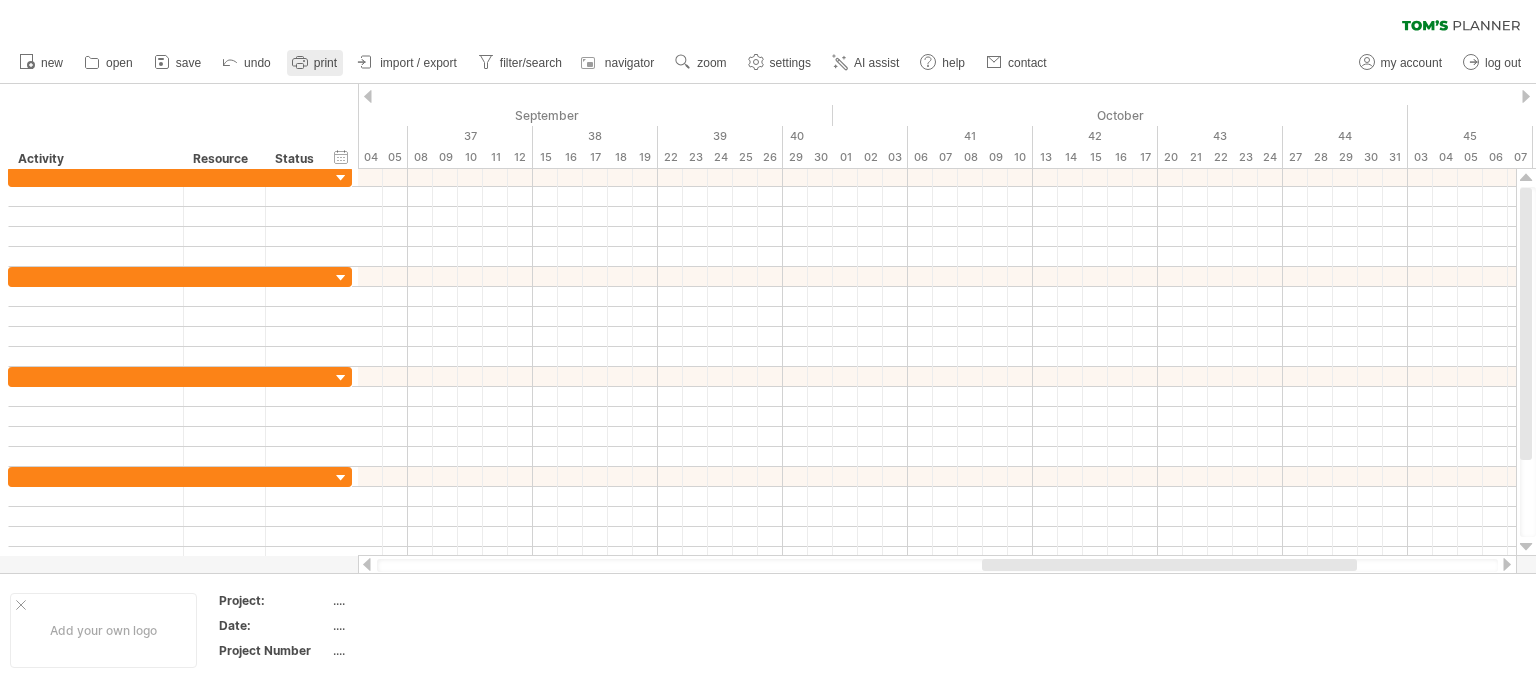 drag, startPoint x: 1051, startPoint y: 106, endPoint x: 334, endPoint y: 69, distance: 717.95404 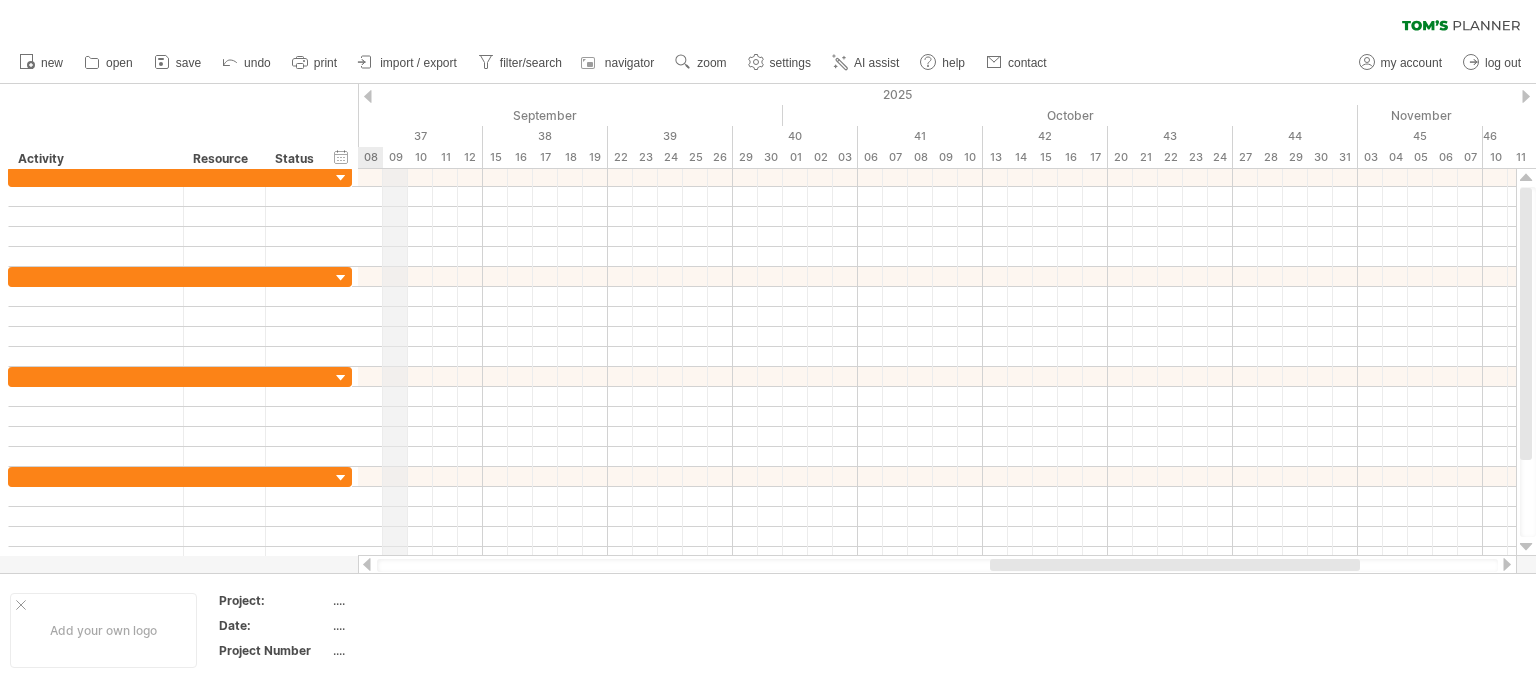drag, startPoint x: 456, startPoint y: 114, endPoint x: 400, endPoint y: 106, distance: 56.568542 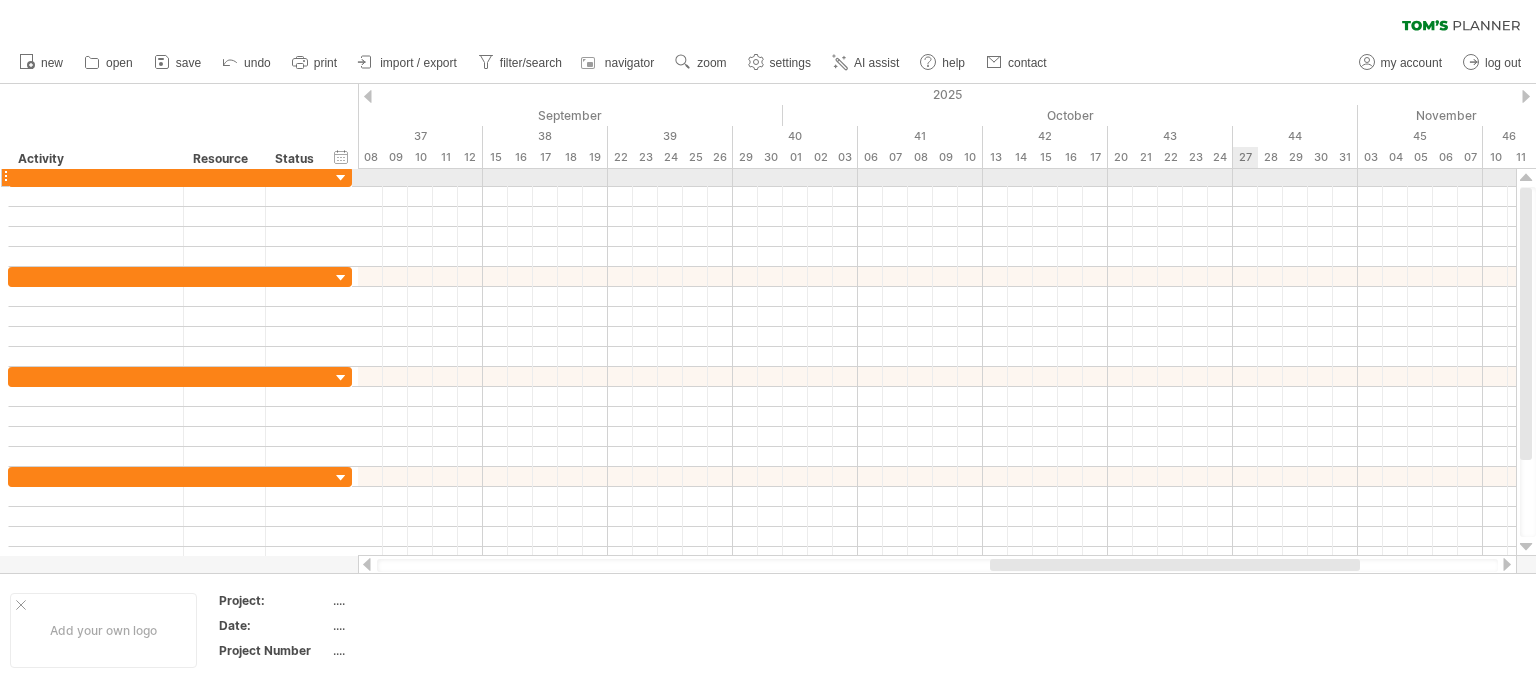 click at bounding box center [937, 177] 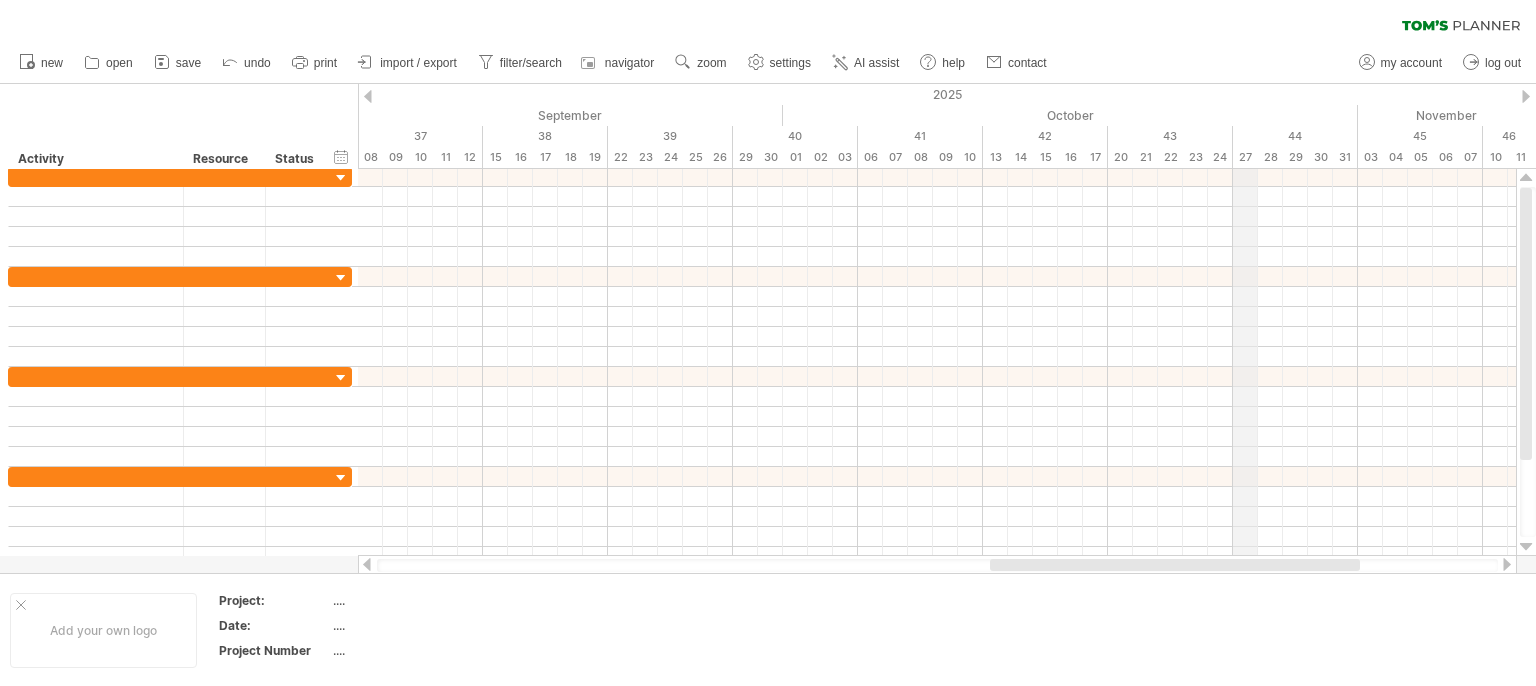 click on "27" at bounding box center (1245, 157) 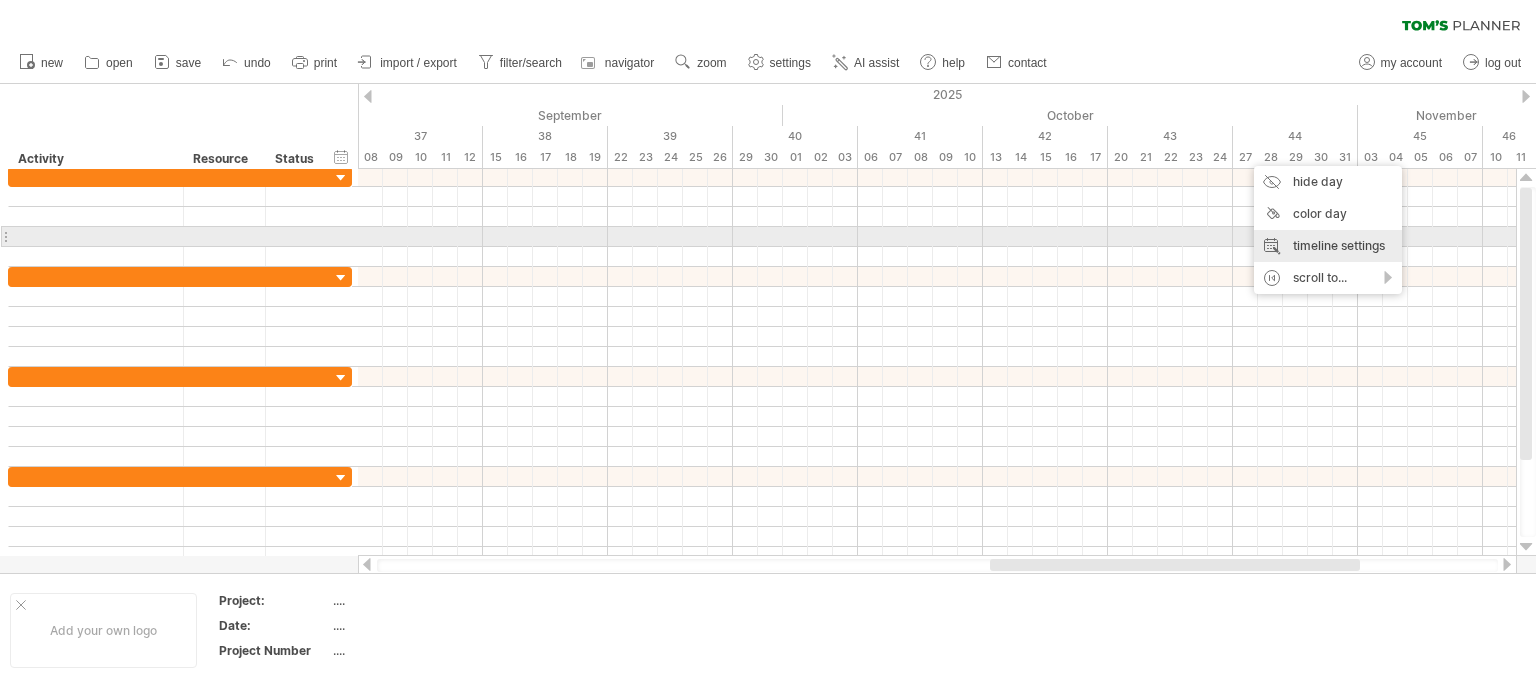 click on "timeline settings" at bounding box center [1328, 246] 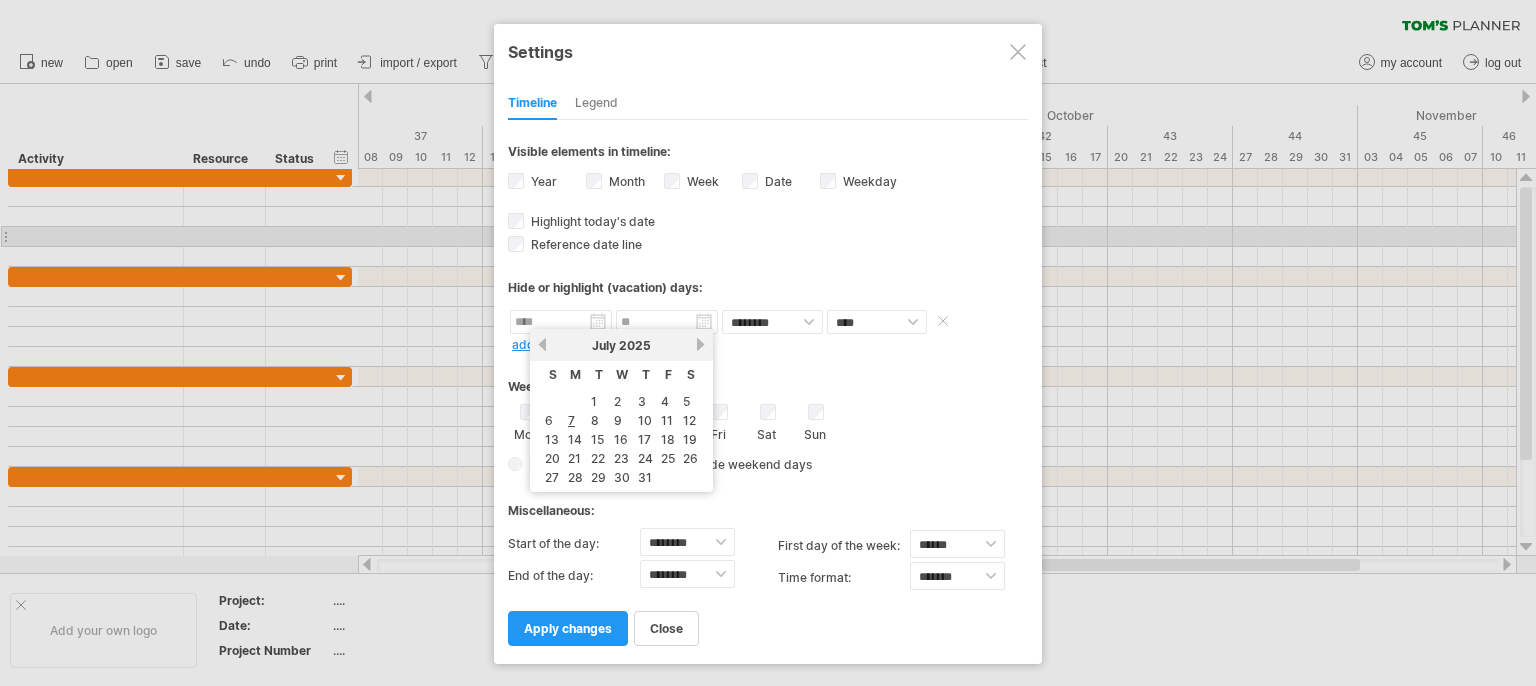 click at bounding box center [561, 322] 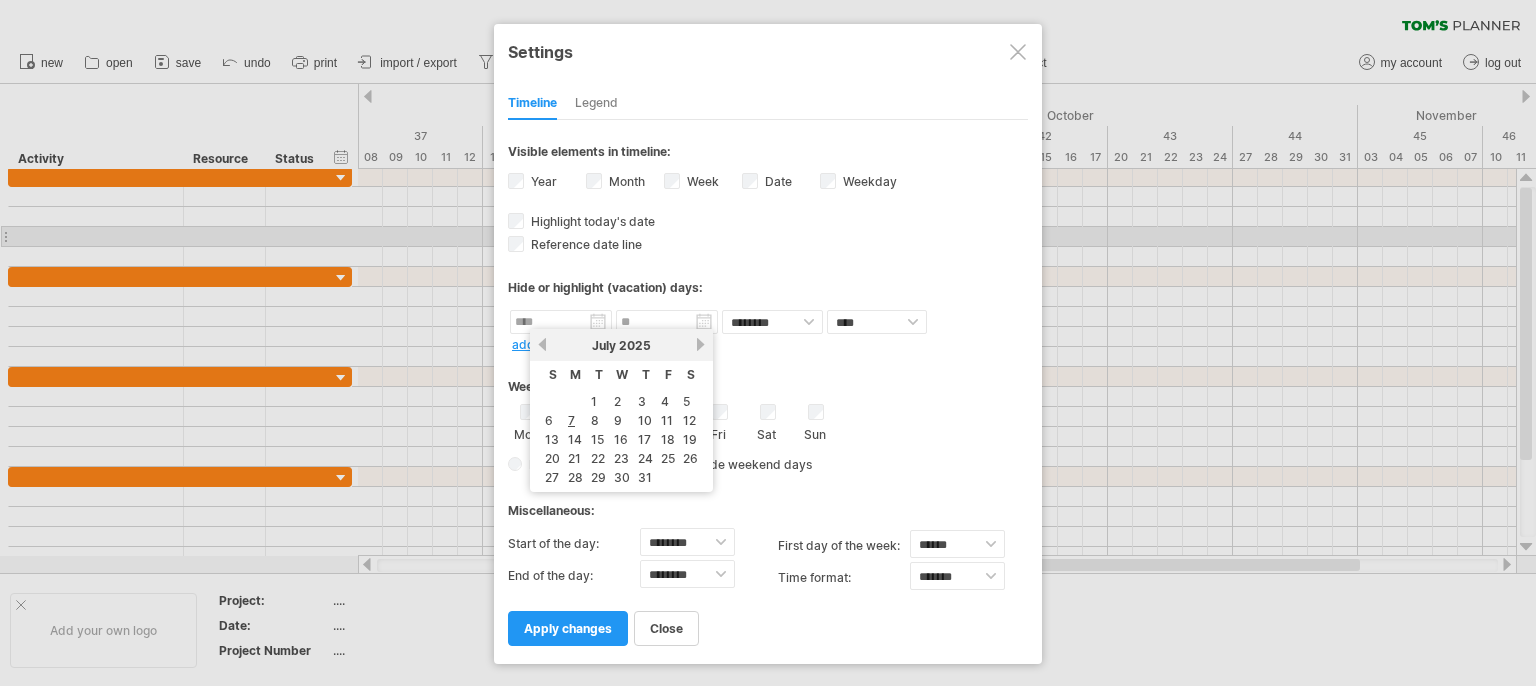 click on "next" at bounding box center [700, 344] 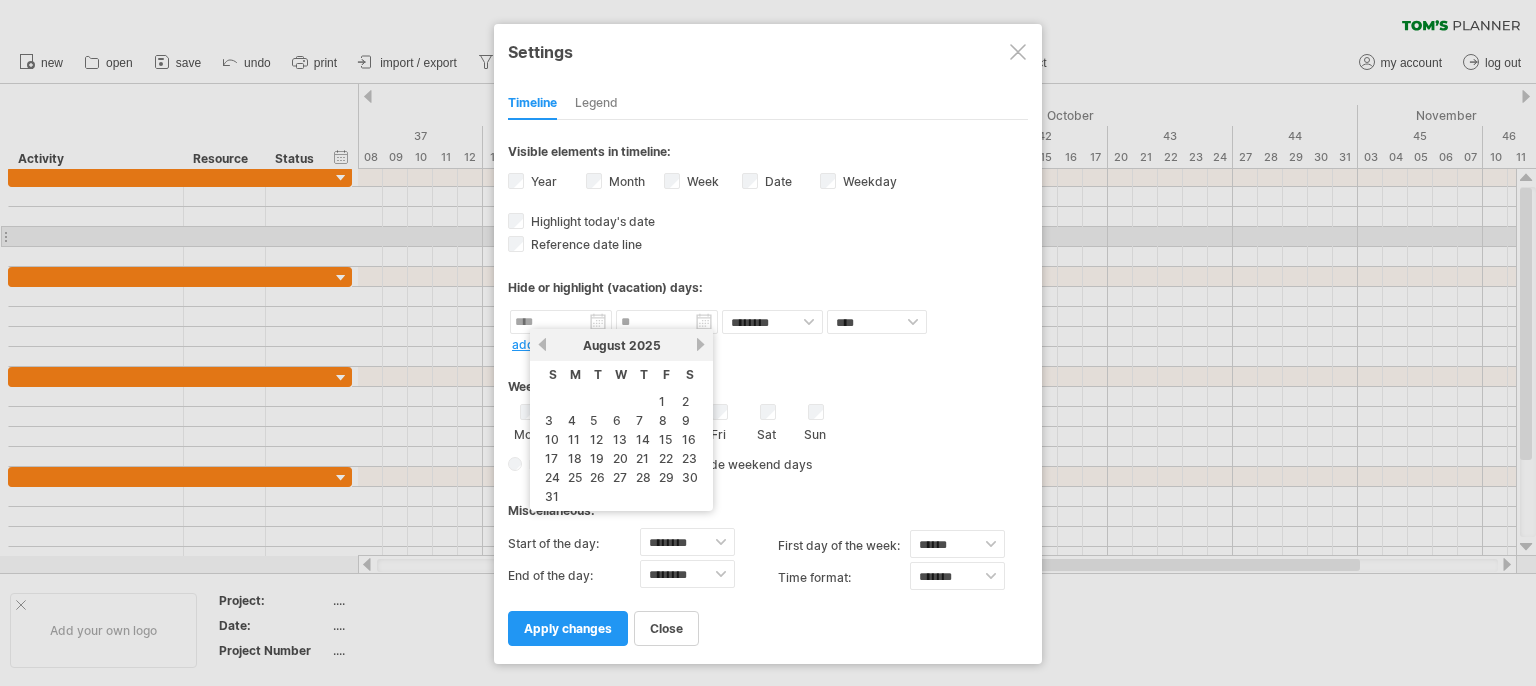click on "next" at bounding box center (700, 344) 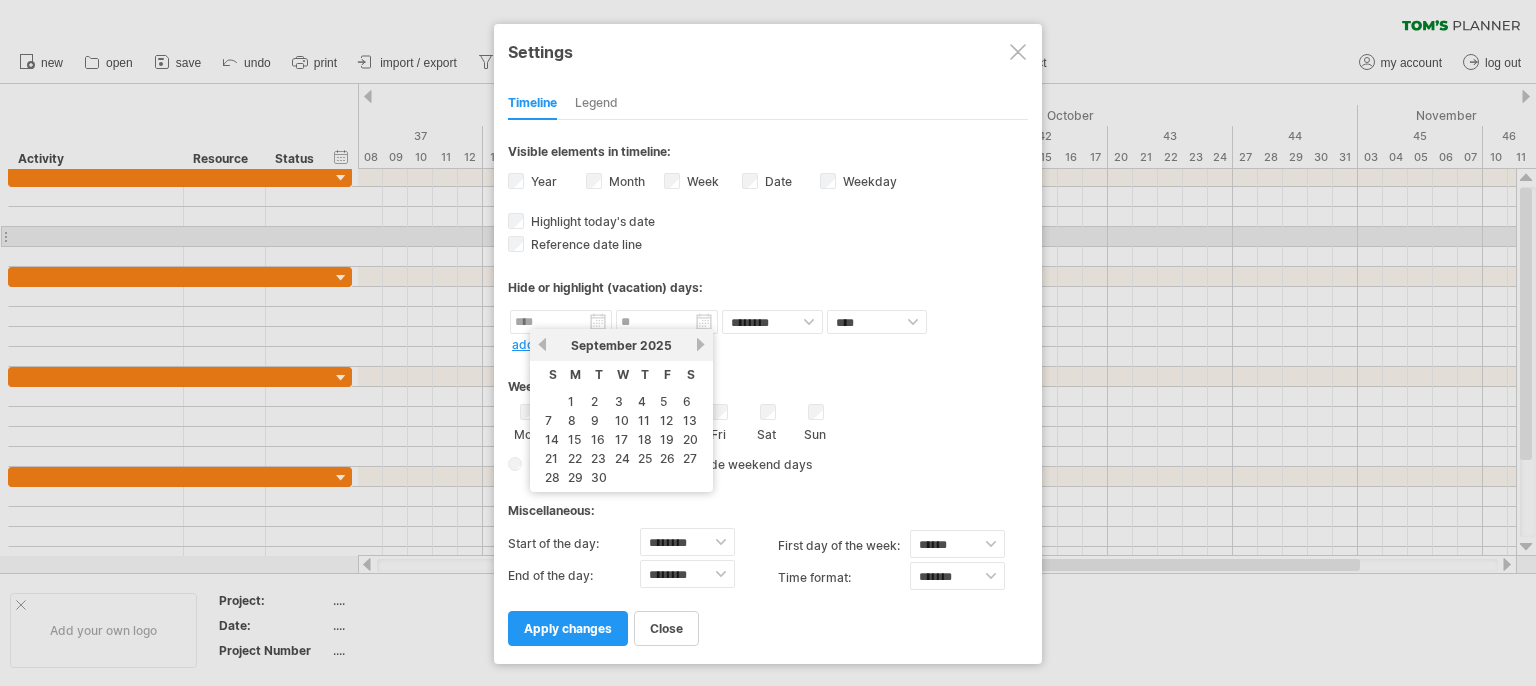click on "next" at bounding box center [700, 344] 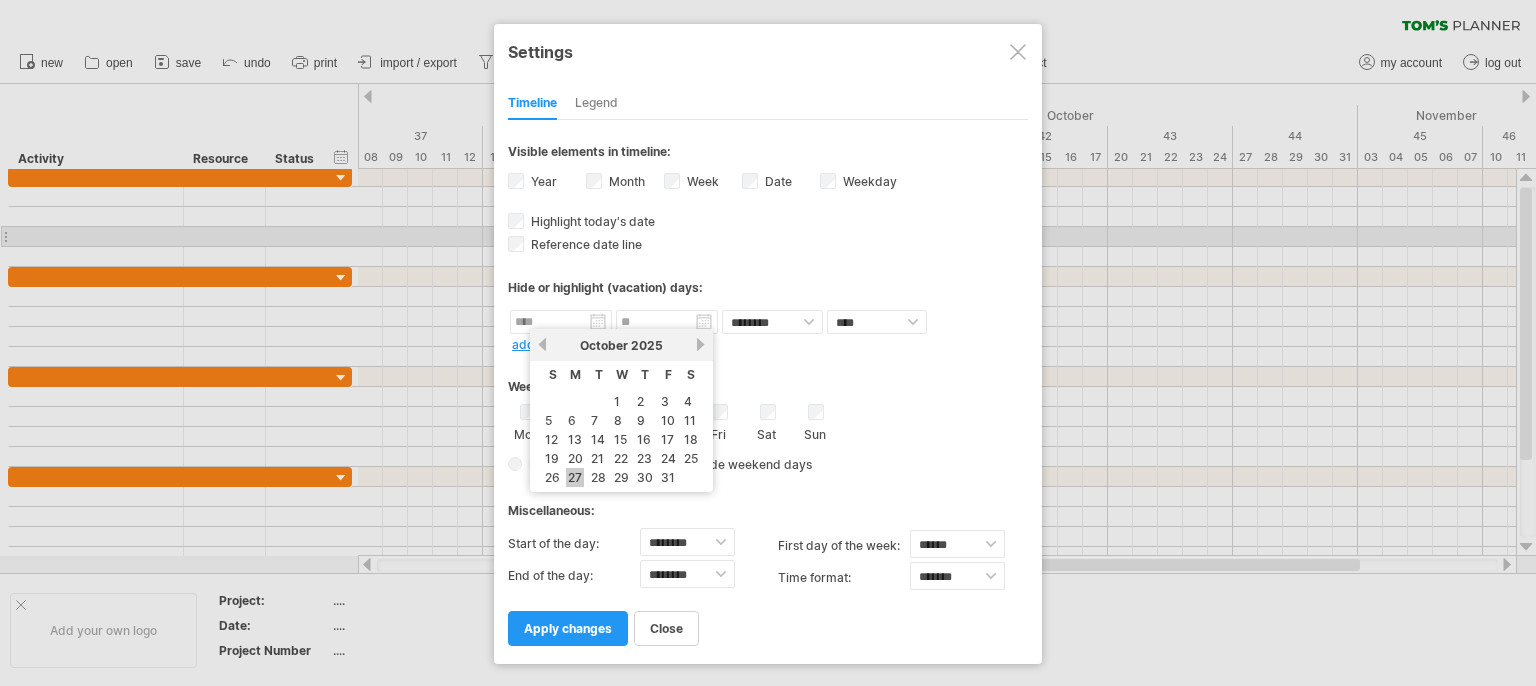 click on "27" at bounding box center (575, 477) 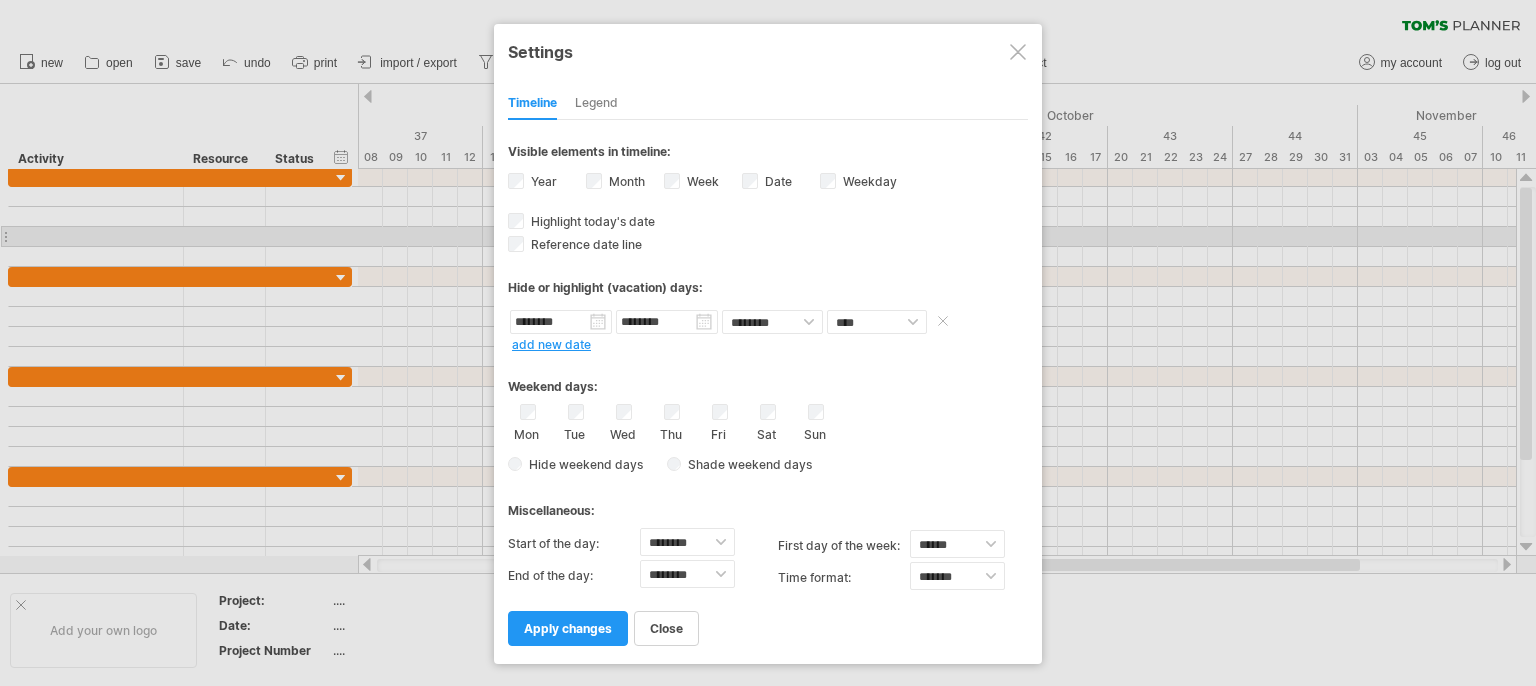 click on "********" at bounding box center [667, 322] 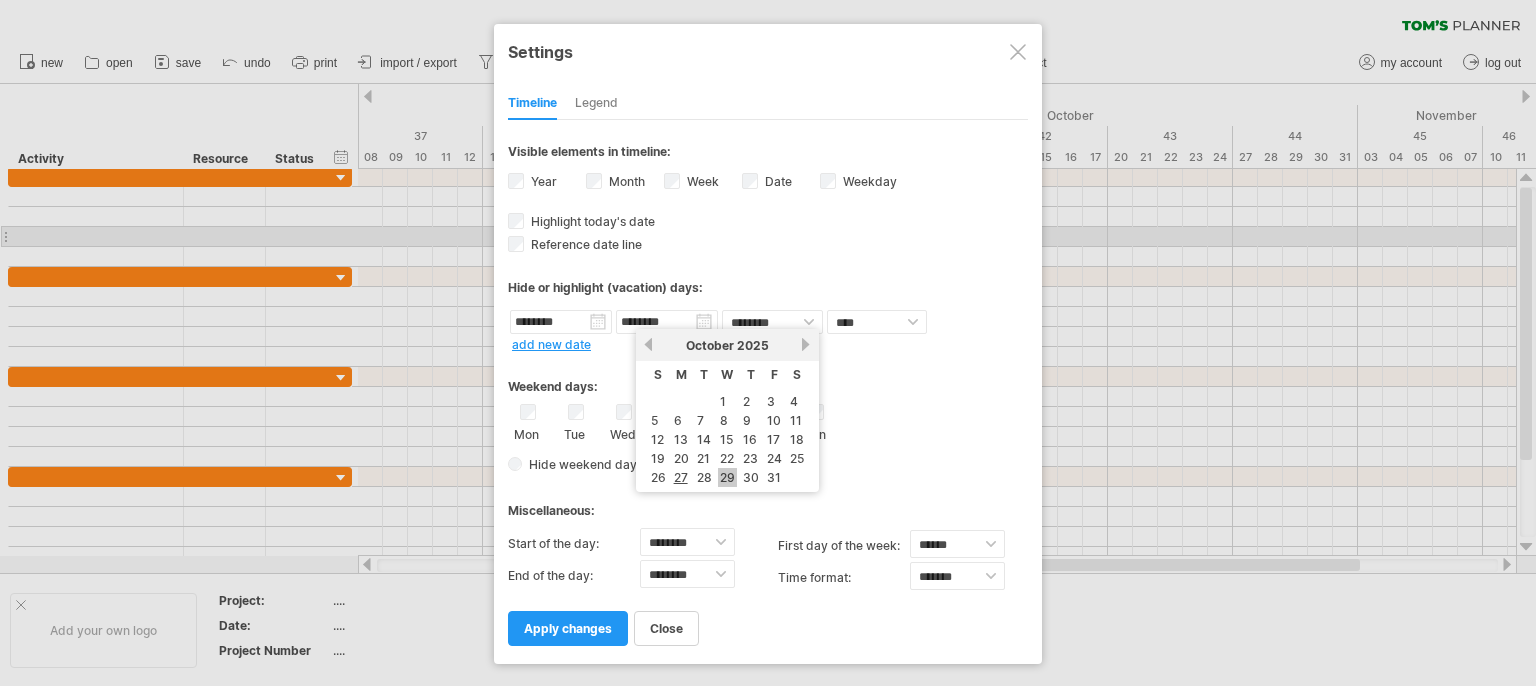 click on "29" at bounding box center (727, 477) 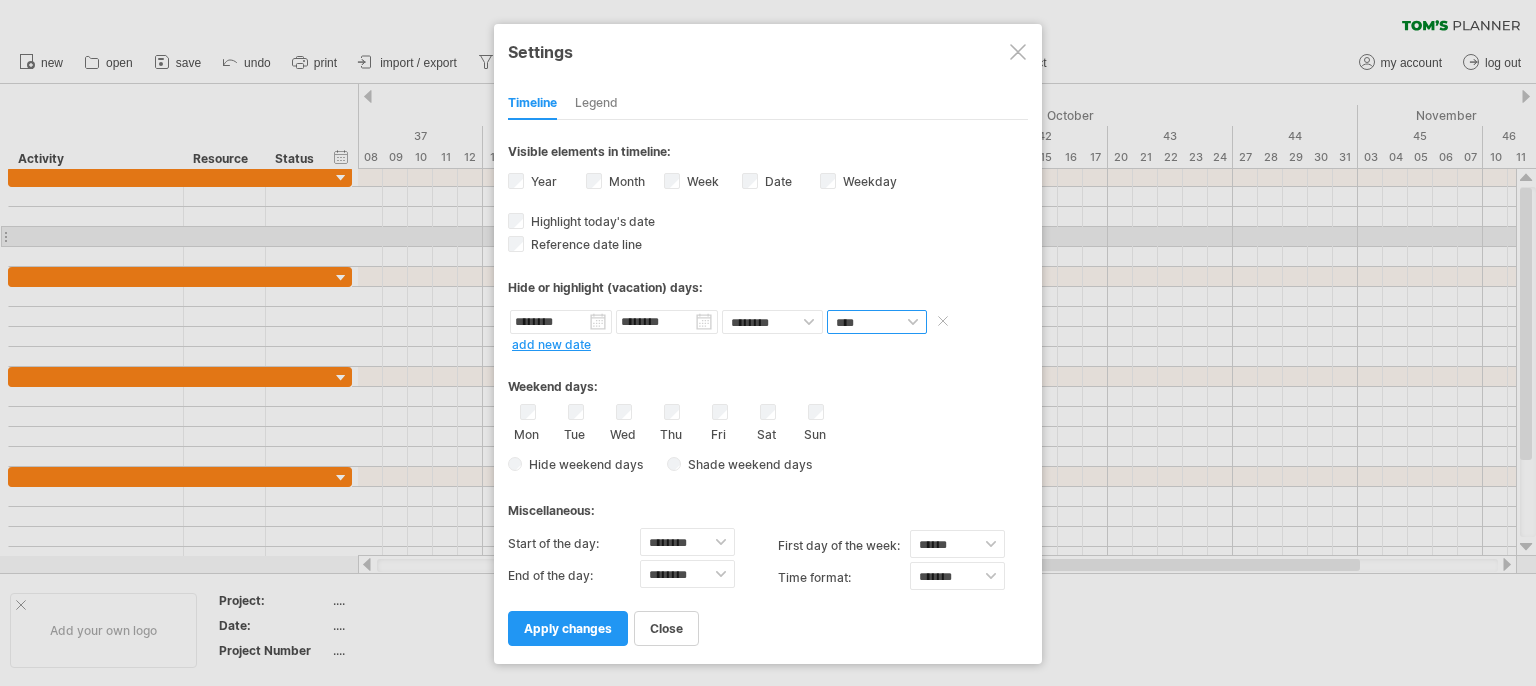 click on "**** *****" at bounding box center [877, 322] 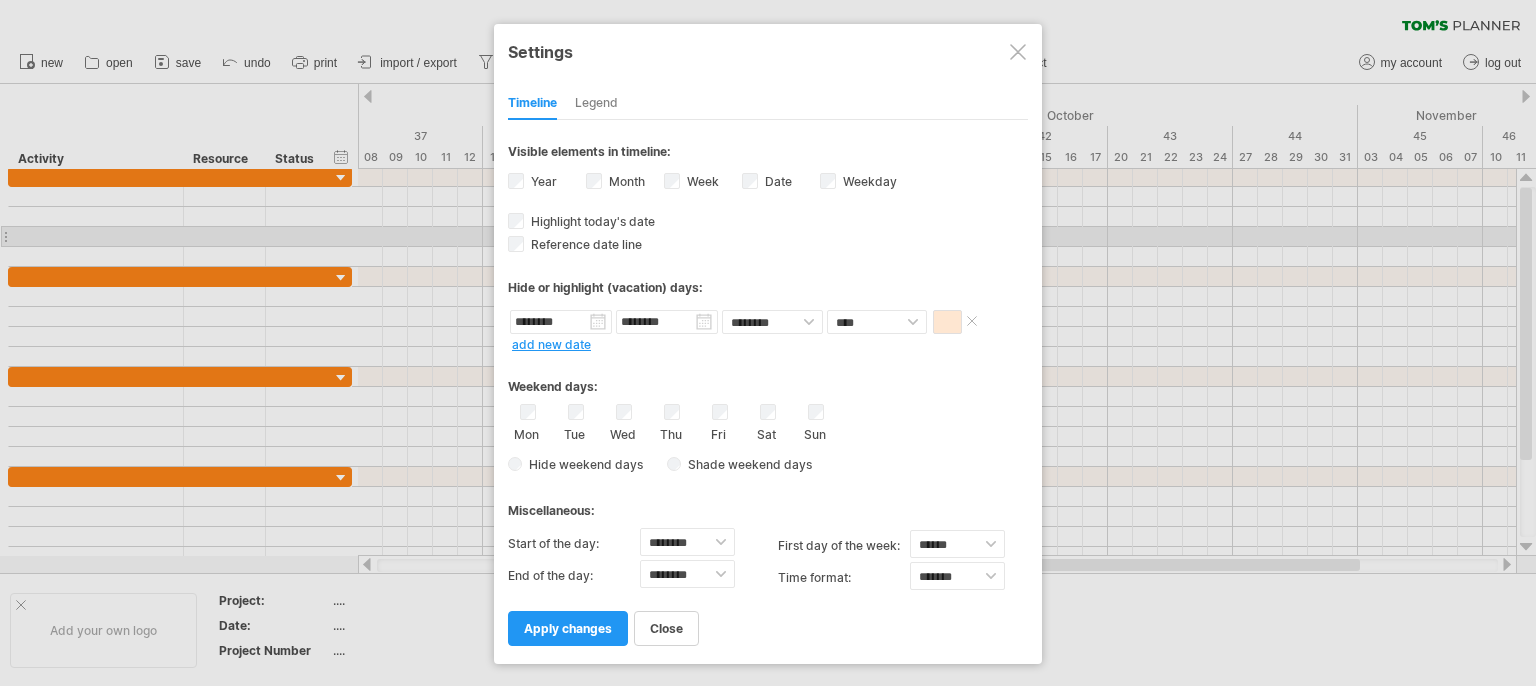 click at bounding box center [947, 322] 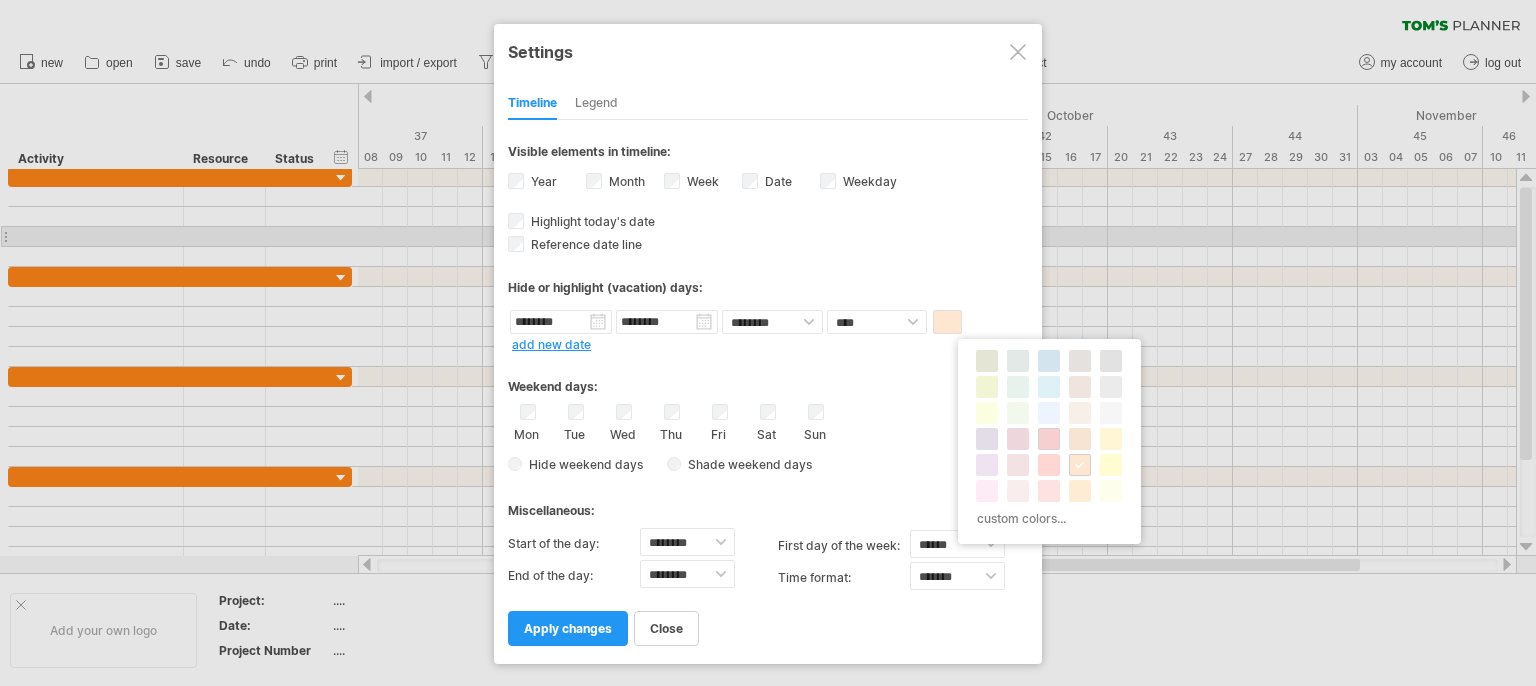 click at bounding box center (1049, 439) 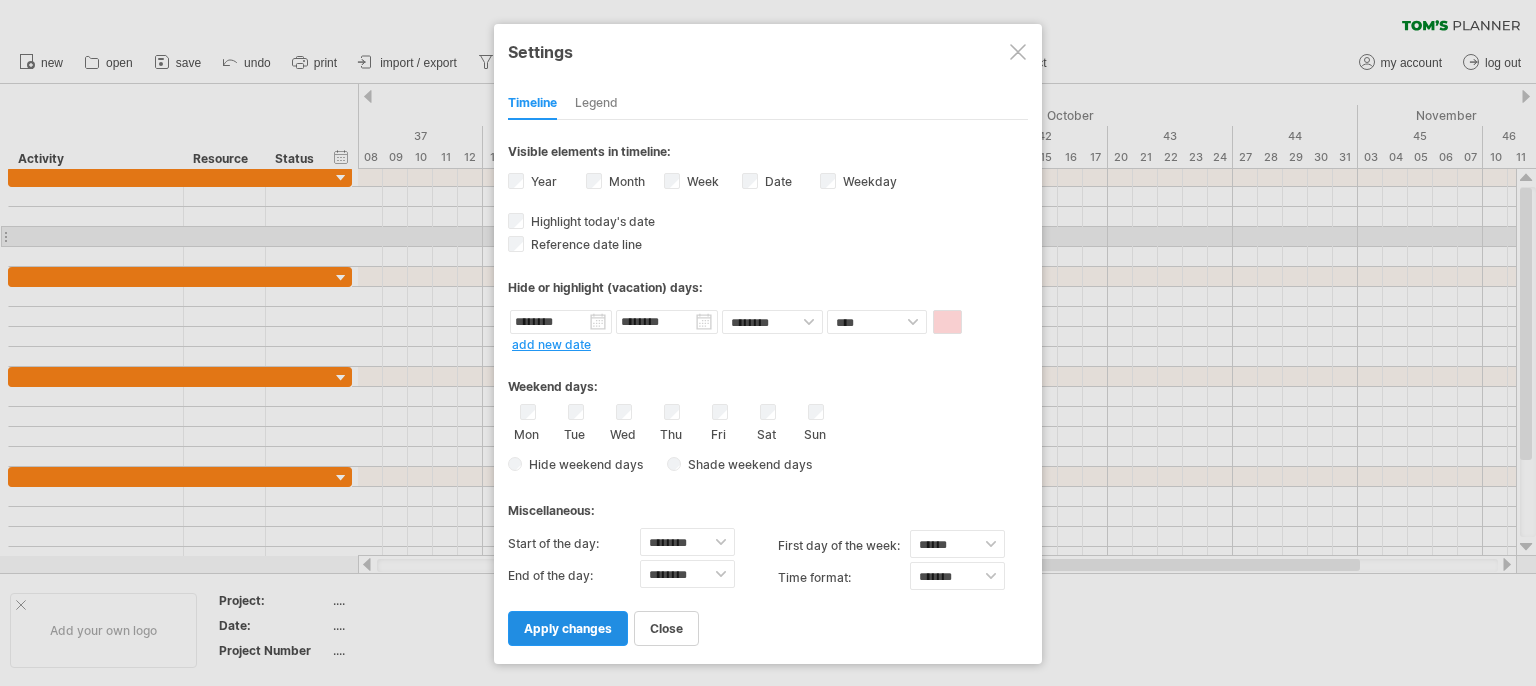 click on "apply changes" at bounding box center [568, 628] 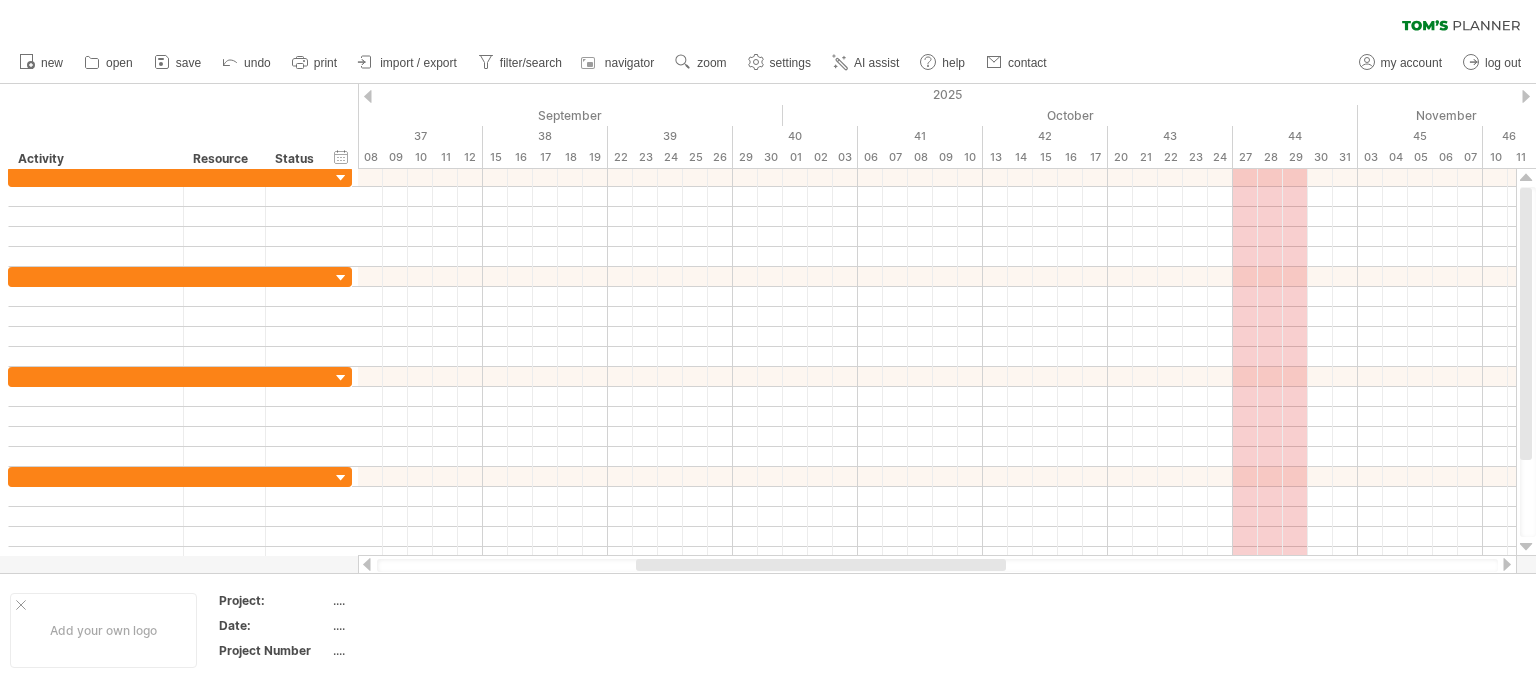 click on "new" at bounding box center [768, 63] 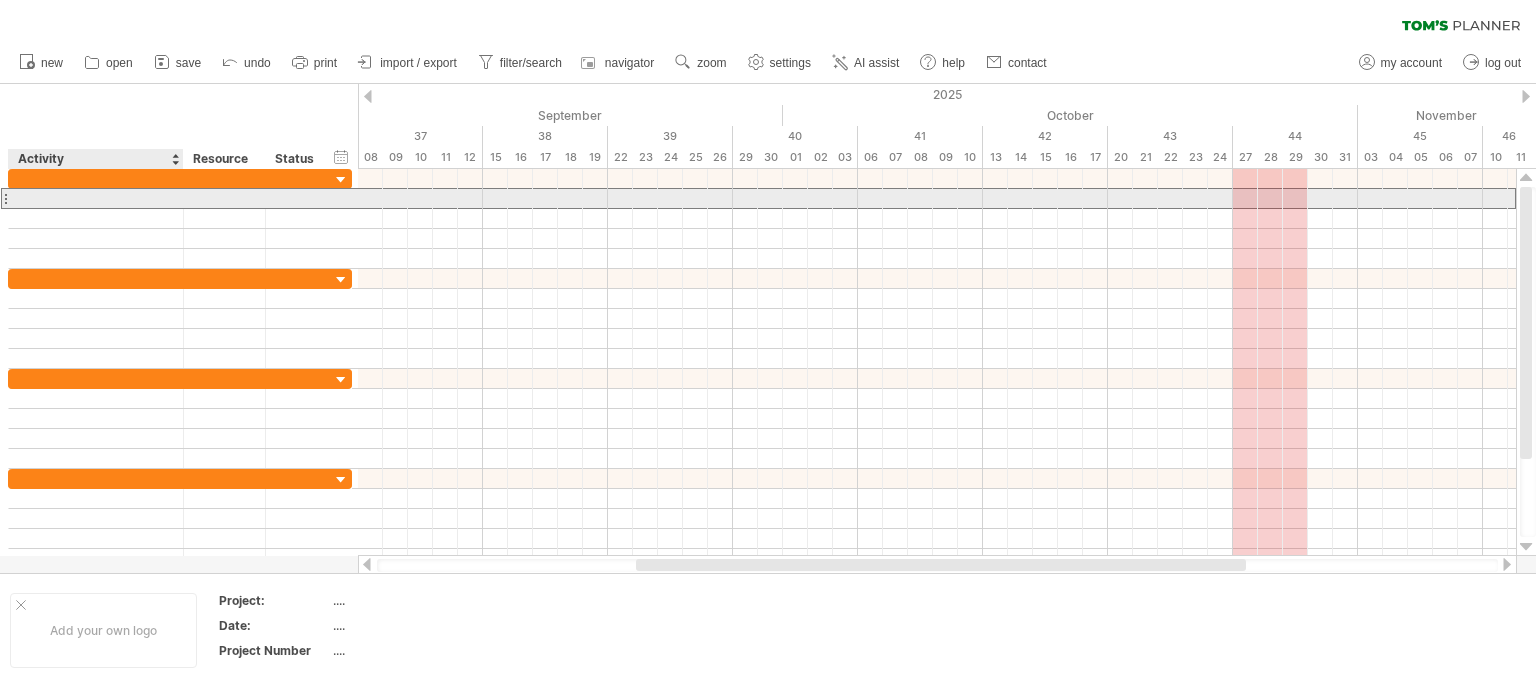 click at bounding box center [96, 198] 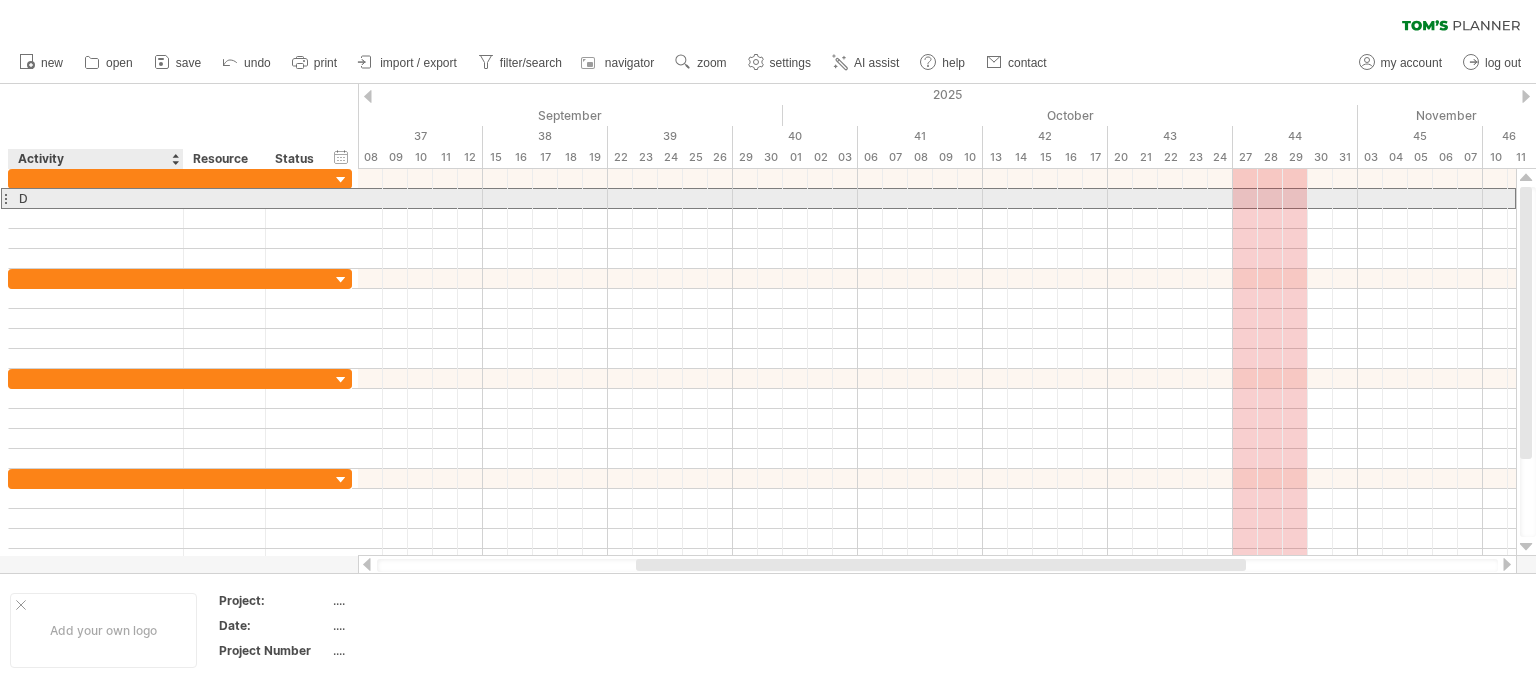 click on "D" at bounding box center (96, 198) 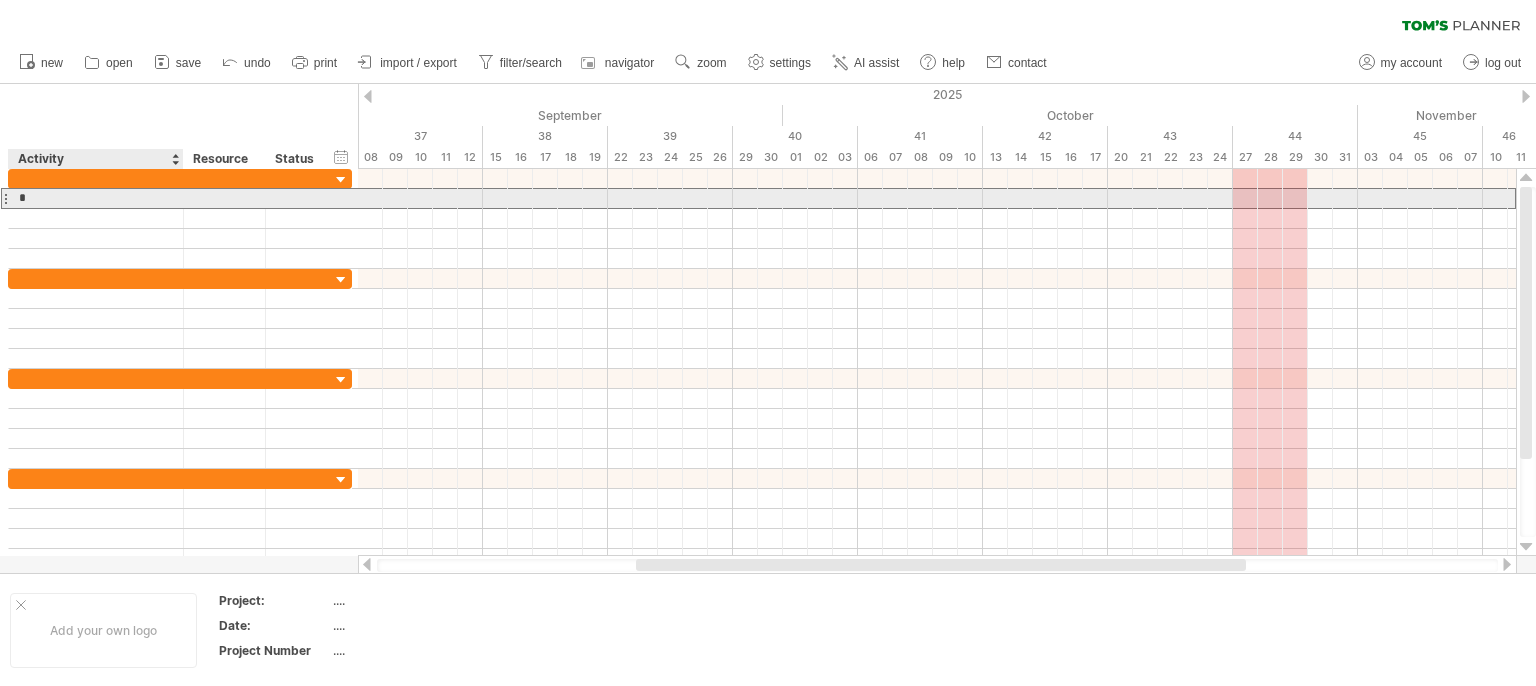 click on "*" at bounding box center (96, 198) 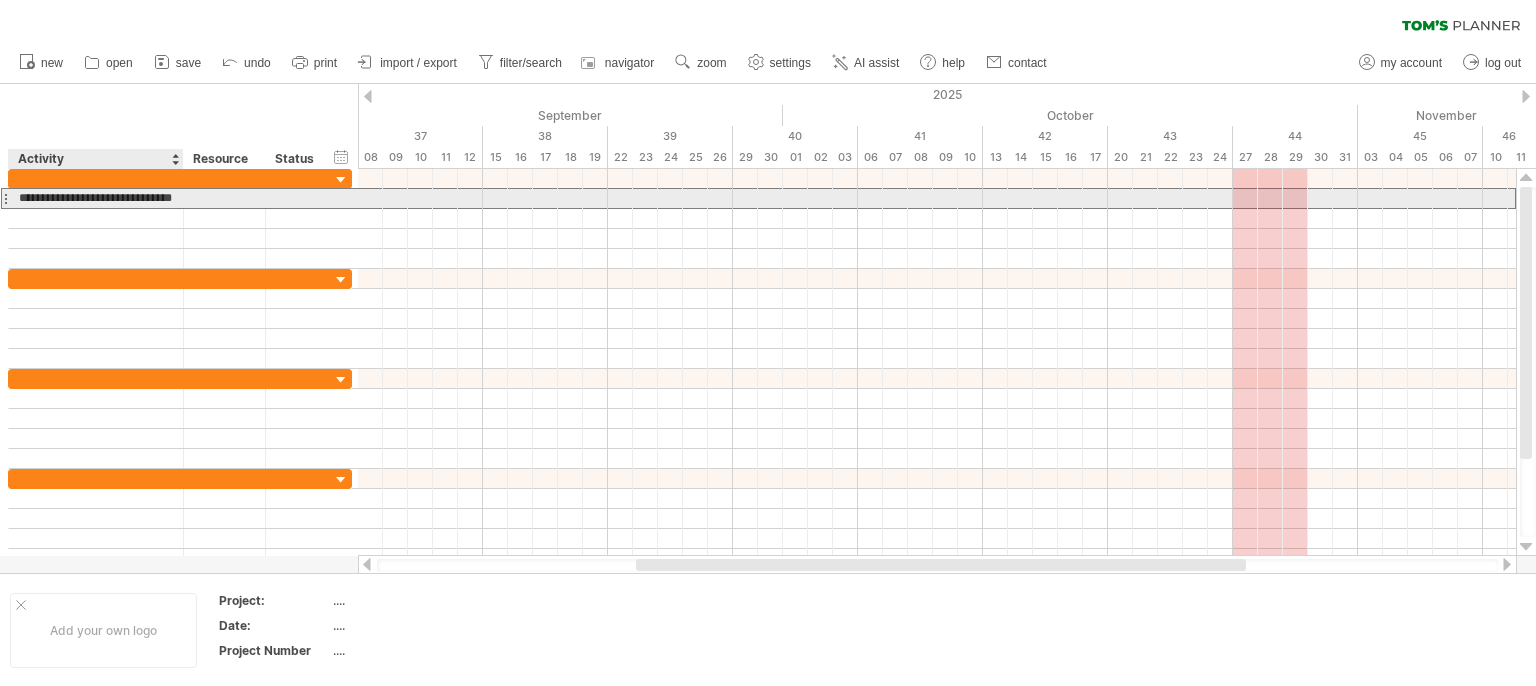 scroll, scrollTop: 0, scrollLeft: 27, axis: horizontal 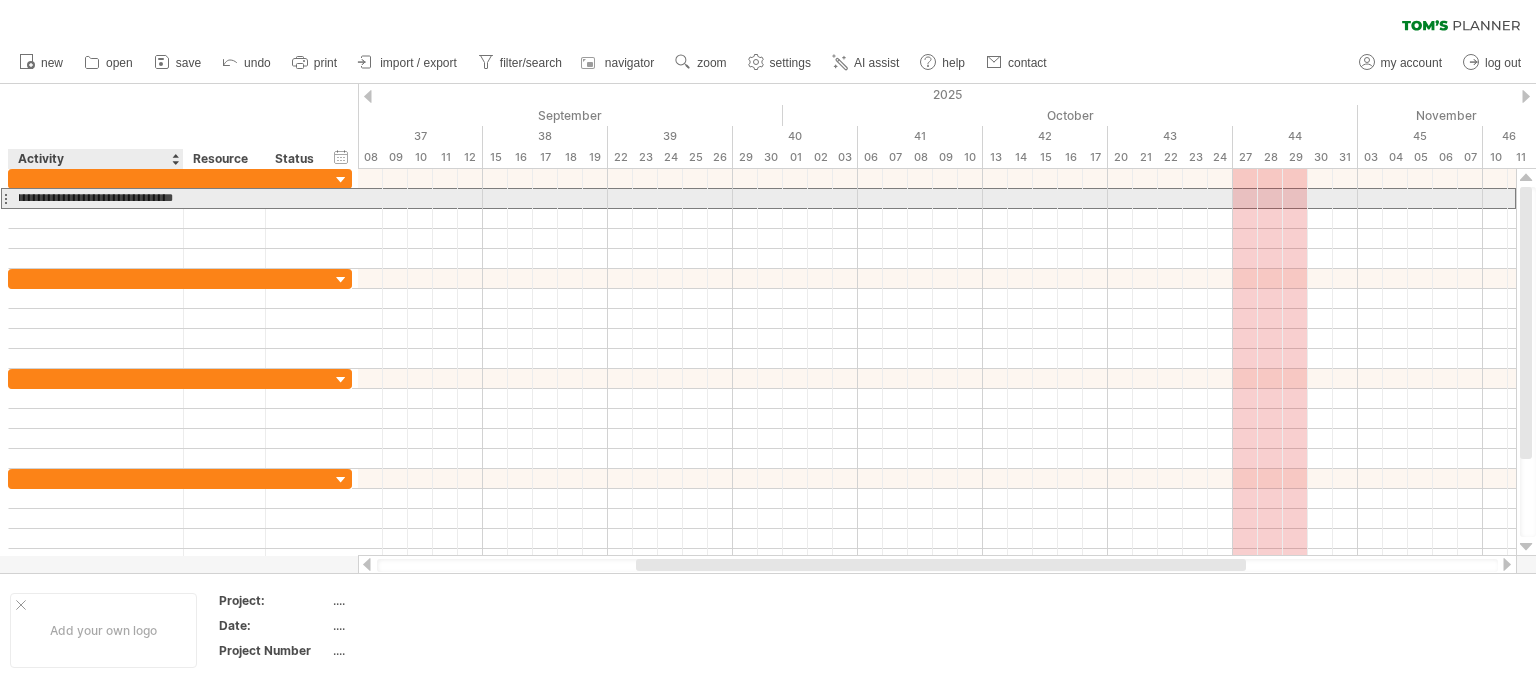 type on "**********" 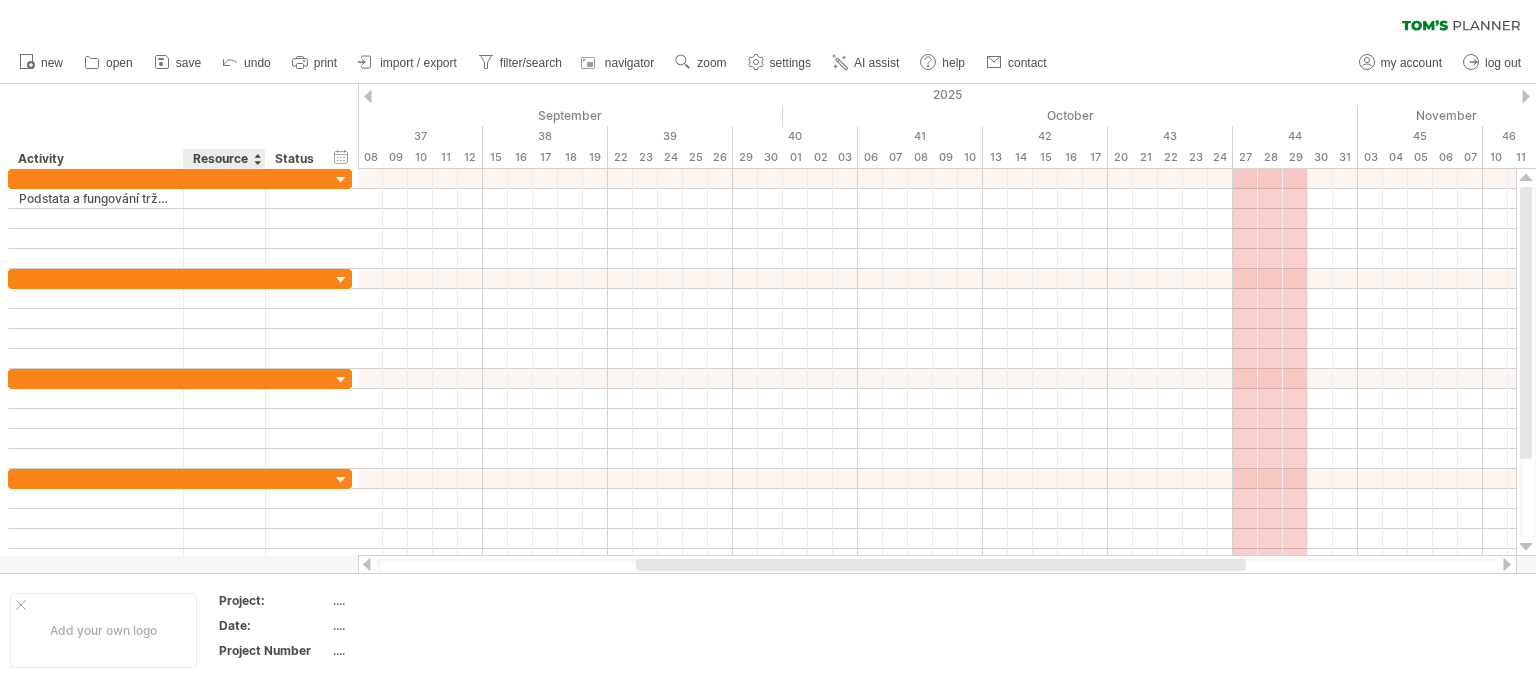 click on "Resource" at bounding box center (223, 159) 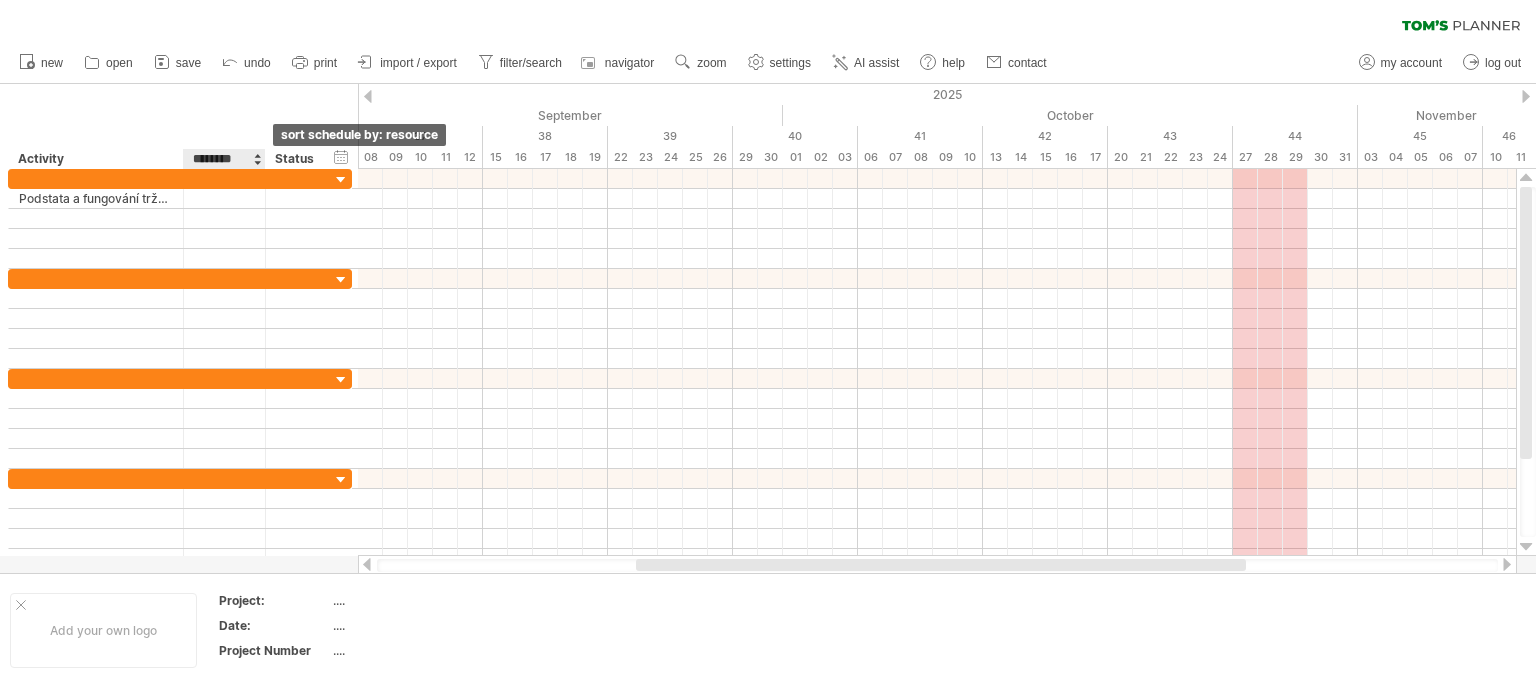 click on "******** Resource" at bounding box center (224, 159) 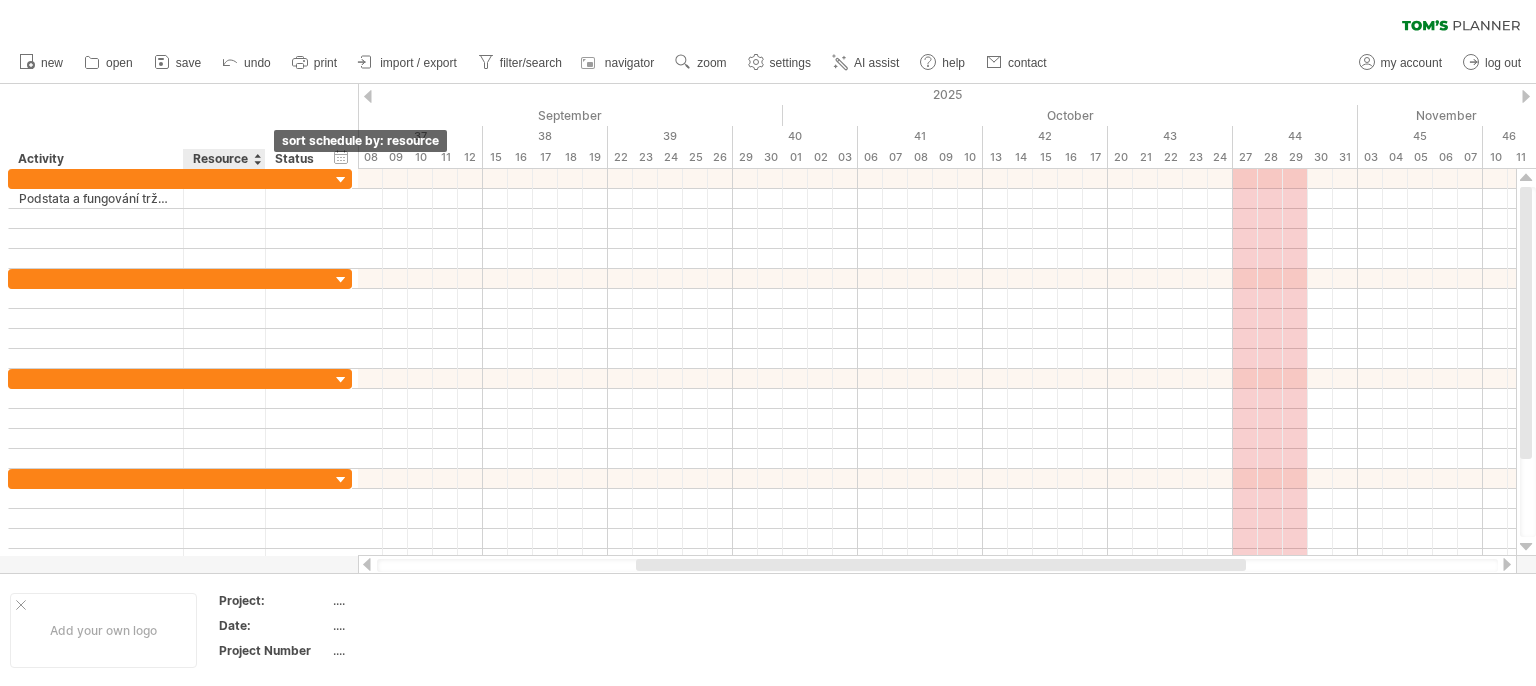 click at bounding box center (257, 159) 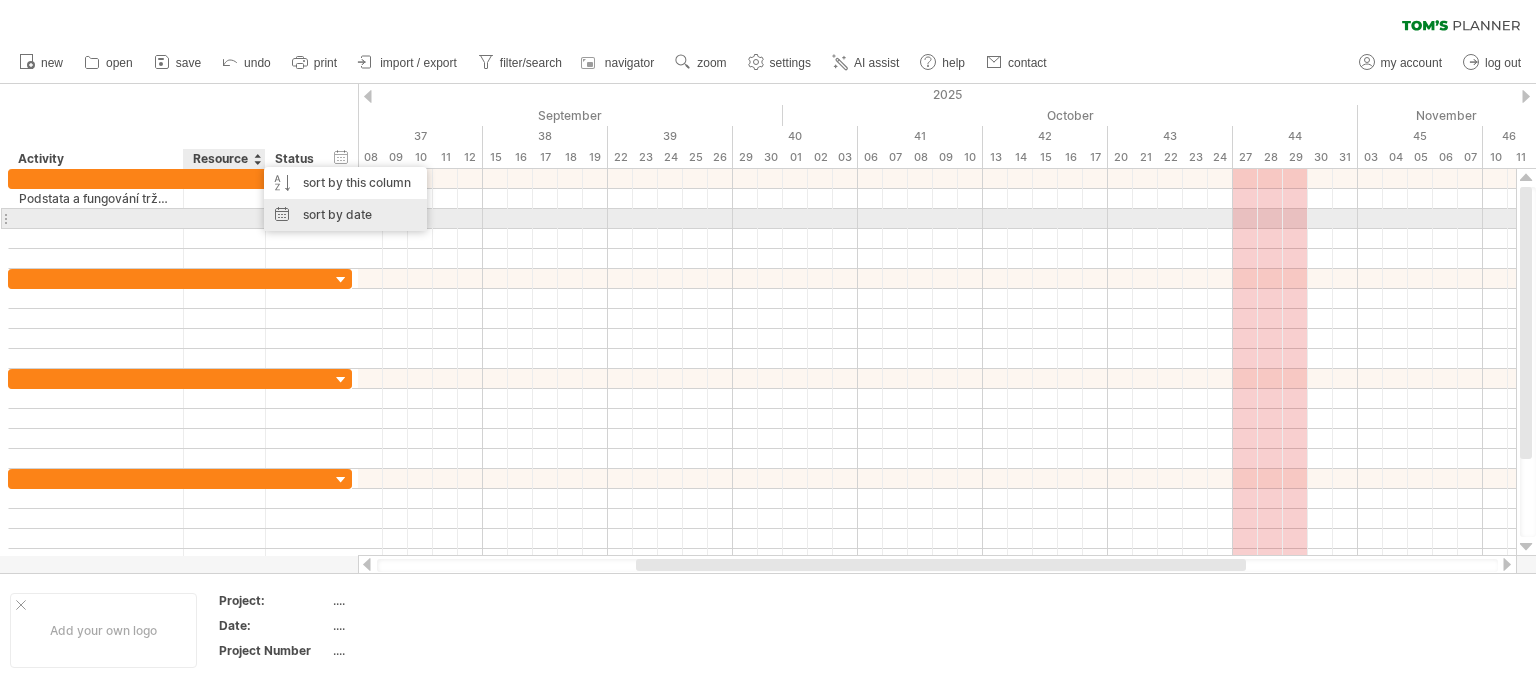 click on "sort by date" at bounding box center [345, 215] 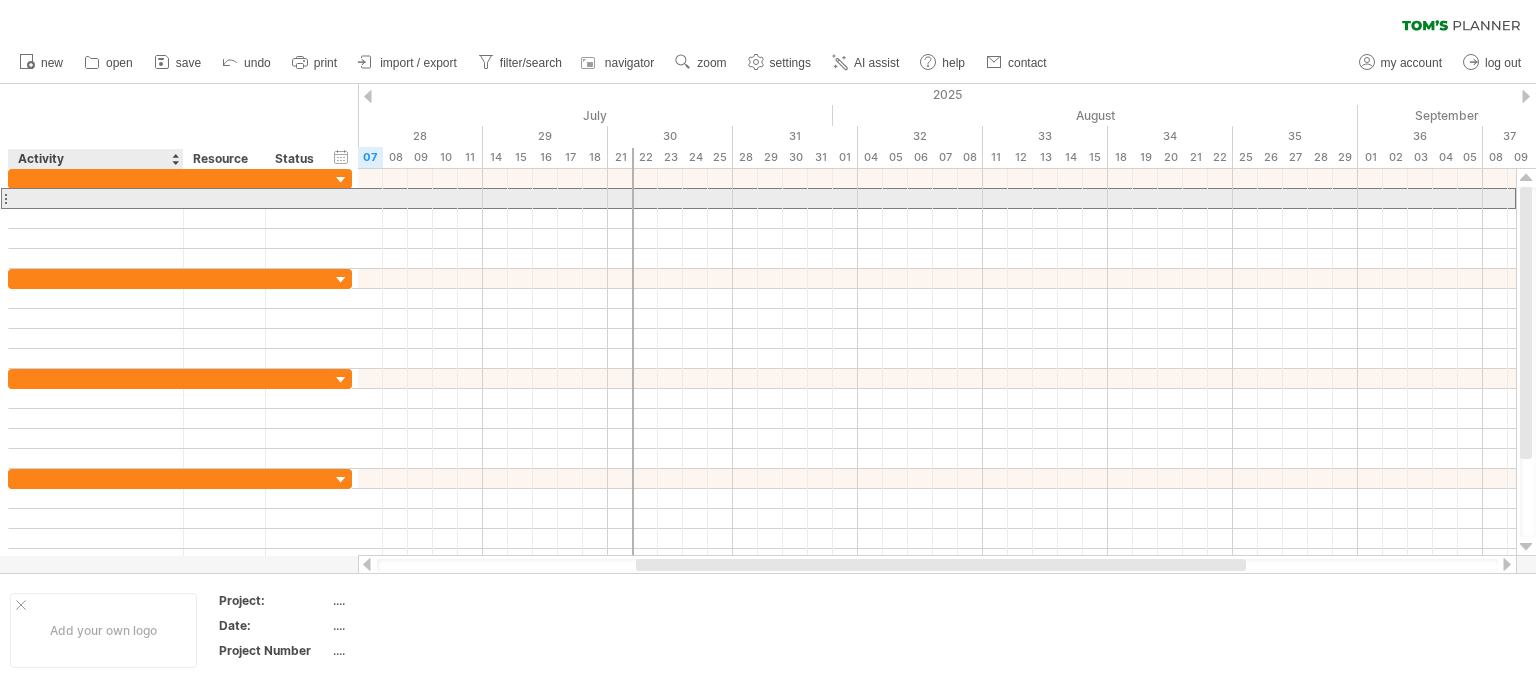 click at bounding box center [96, 198] 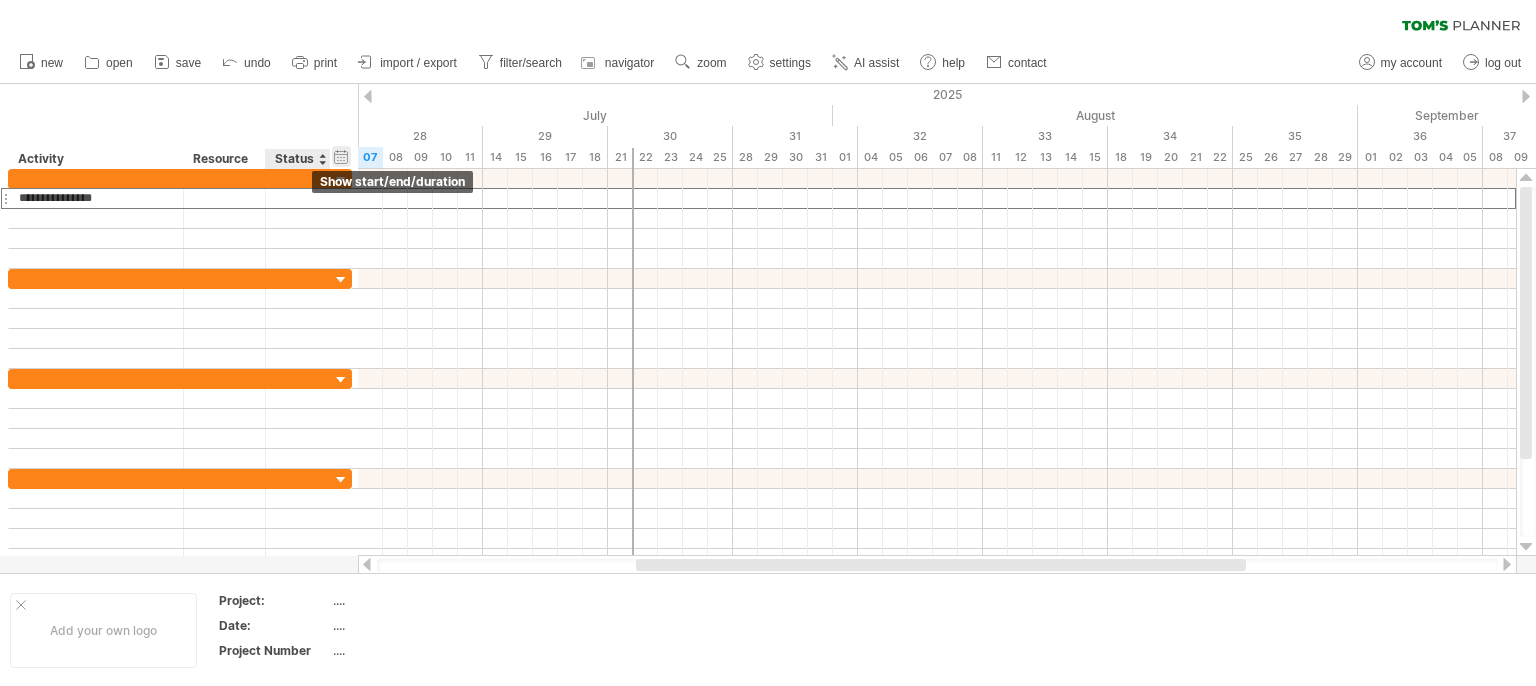 click on "hide start/end/duration show start/end/duration" at bounding box center [341, 156] 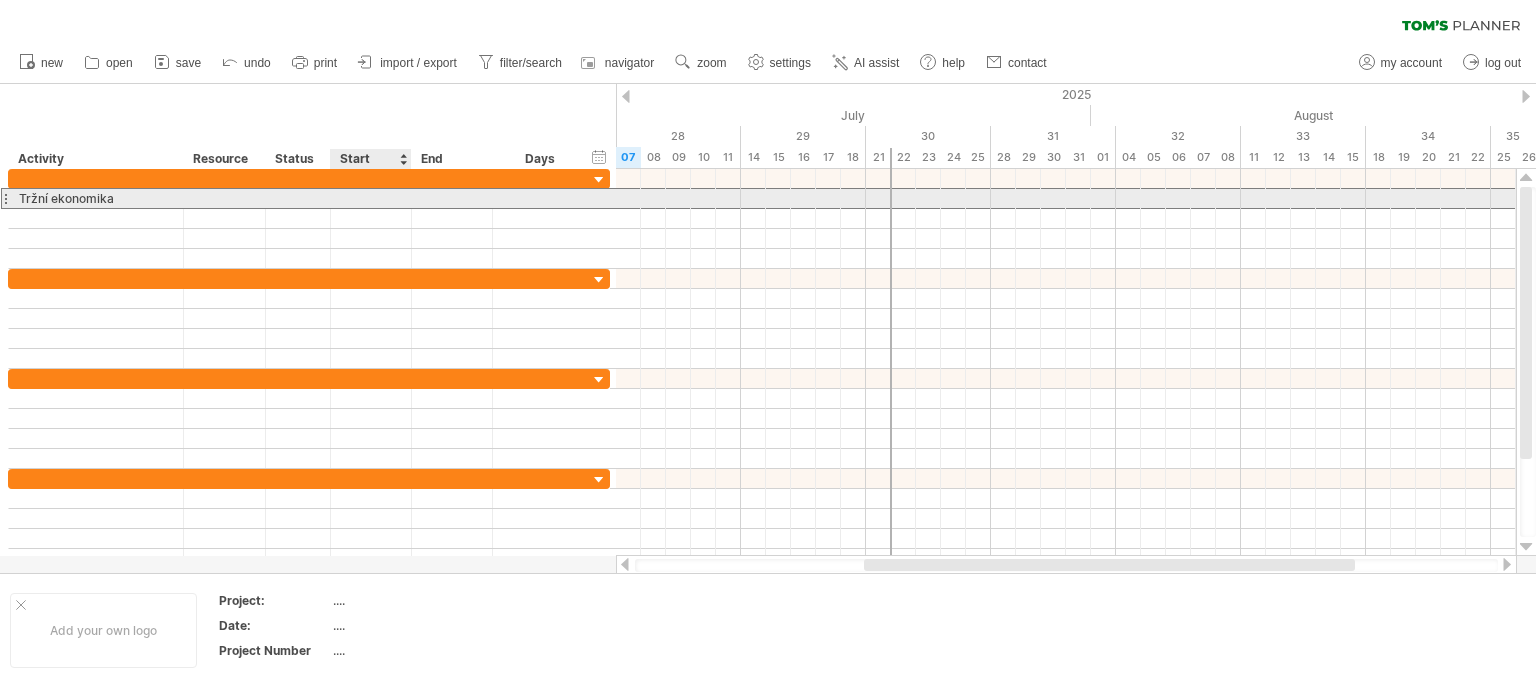 click at bounding box center (371, 198) 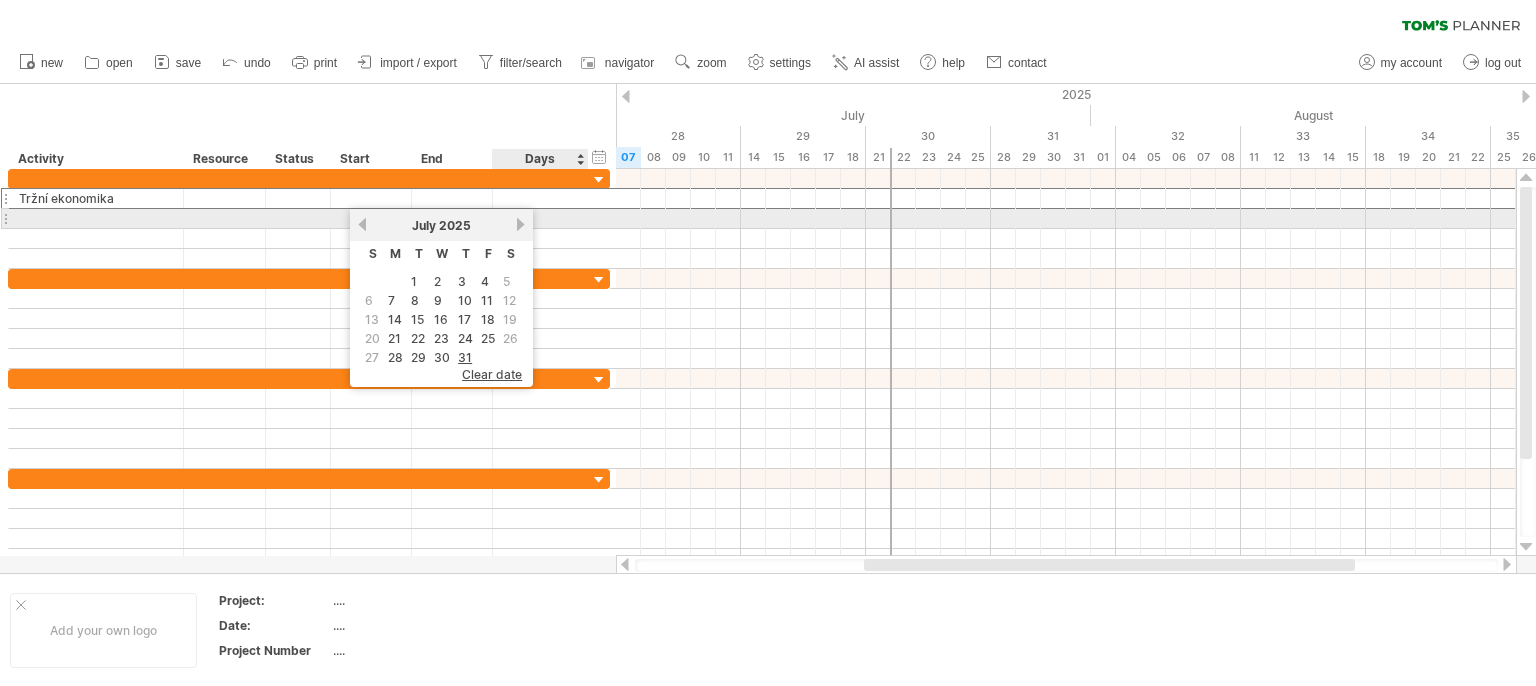 click on "next" at bounding box center (520, 224) 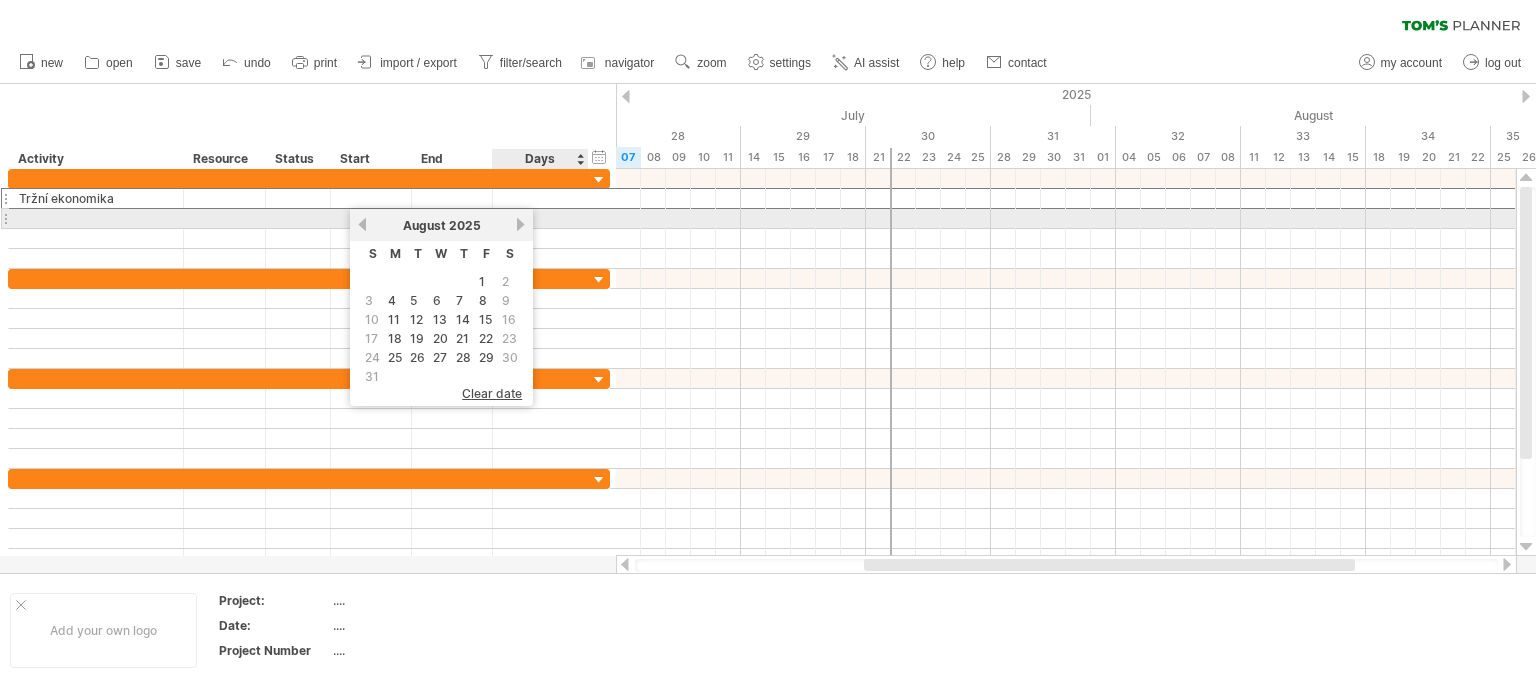 click on "next" at bounding box center [520, 224] 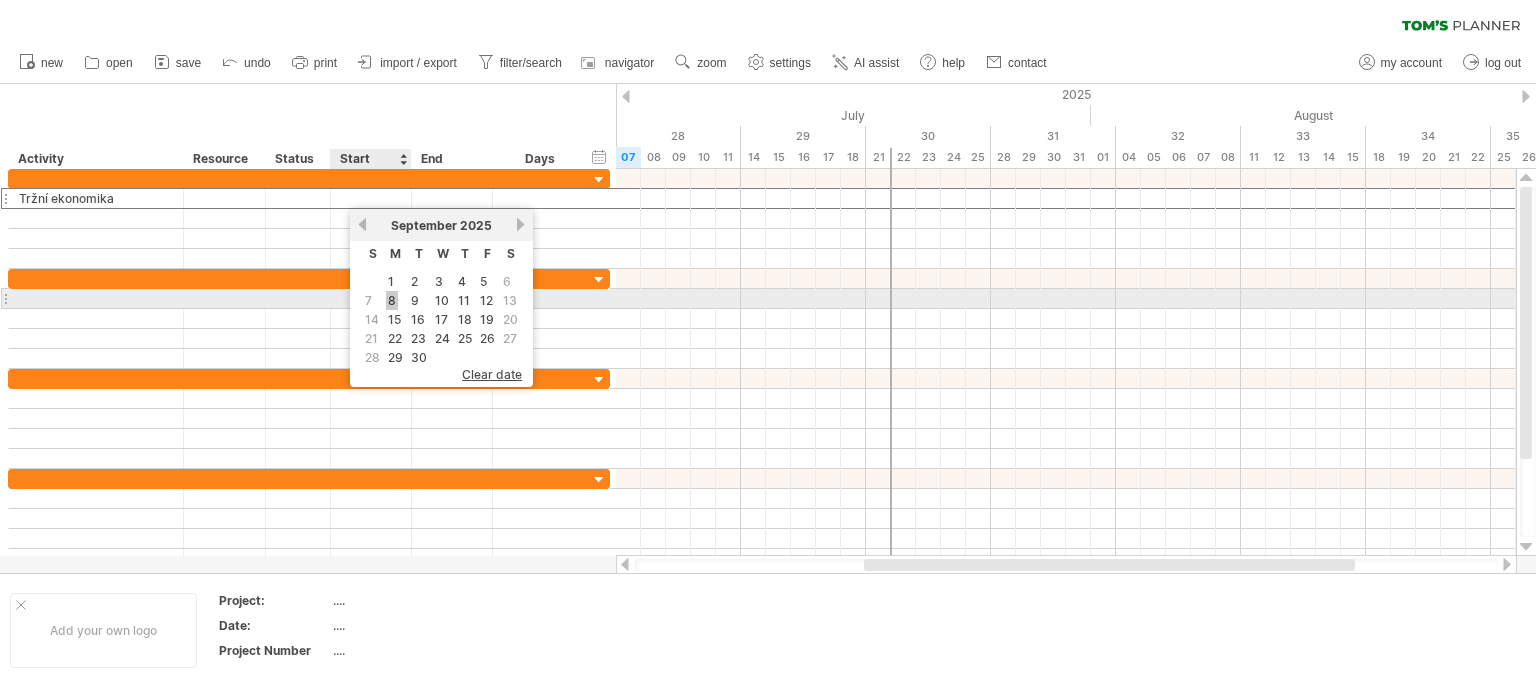 click on "8" at bounding box center (392, 300) 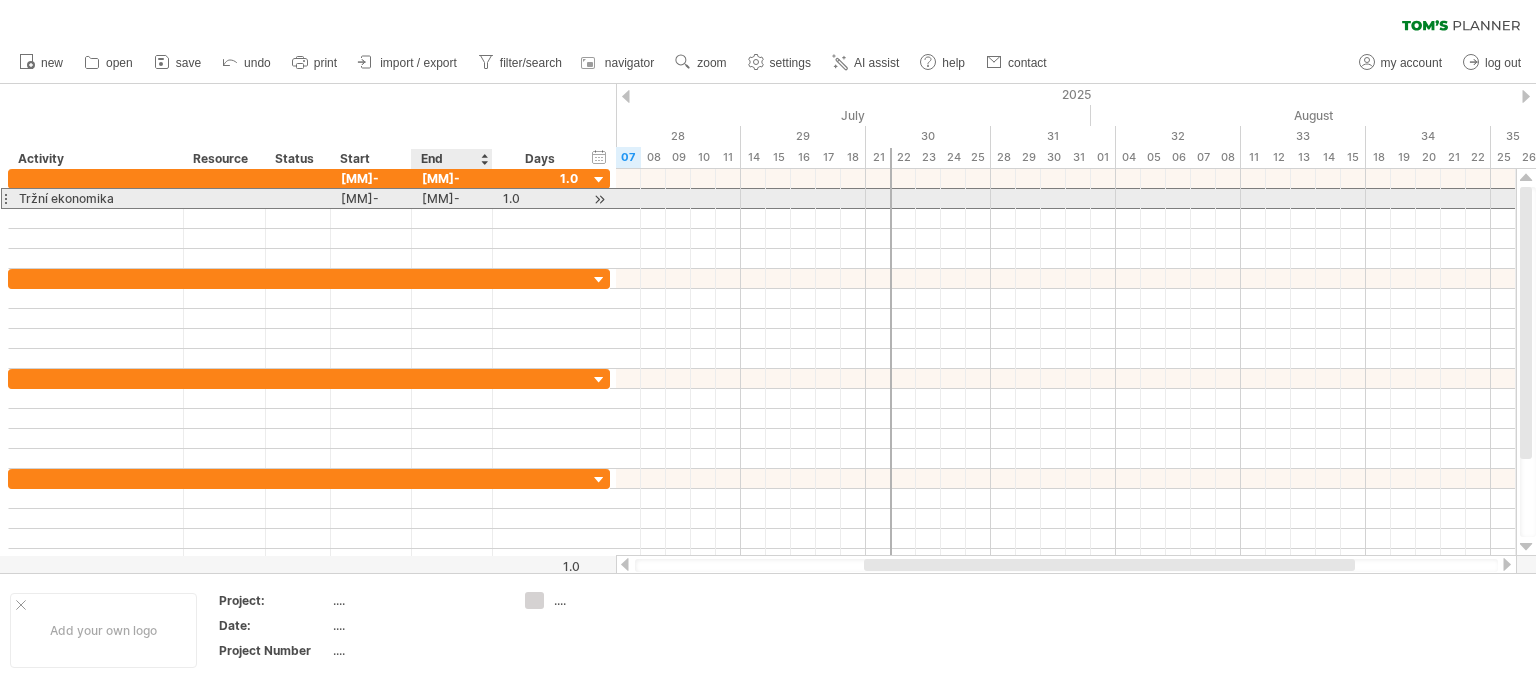 click on "[MM]-[DD]-[YY]" at bounding box center [452, 198] 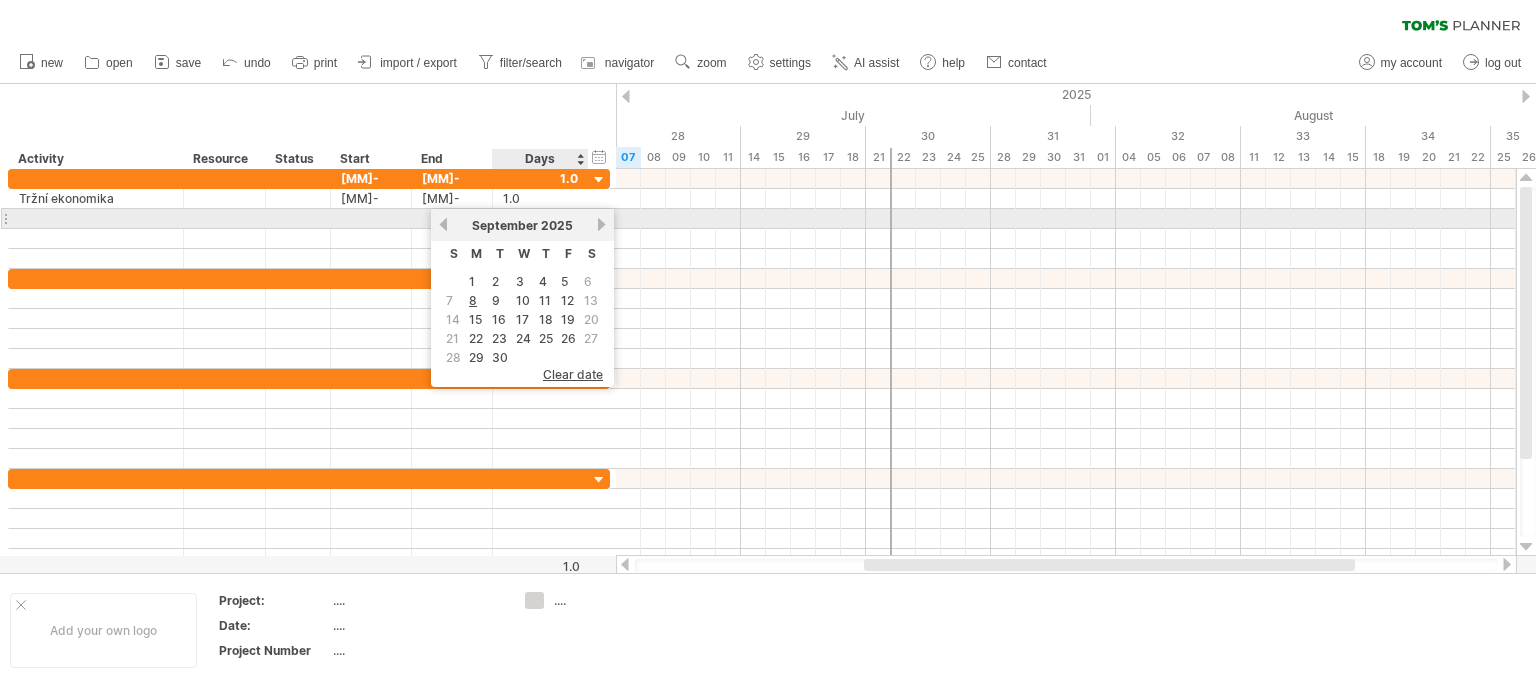 click on "next" at bounding box center (601, 224) 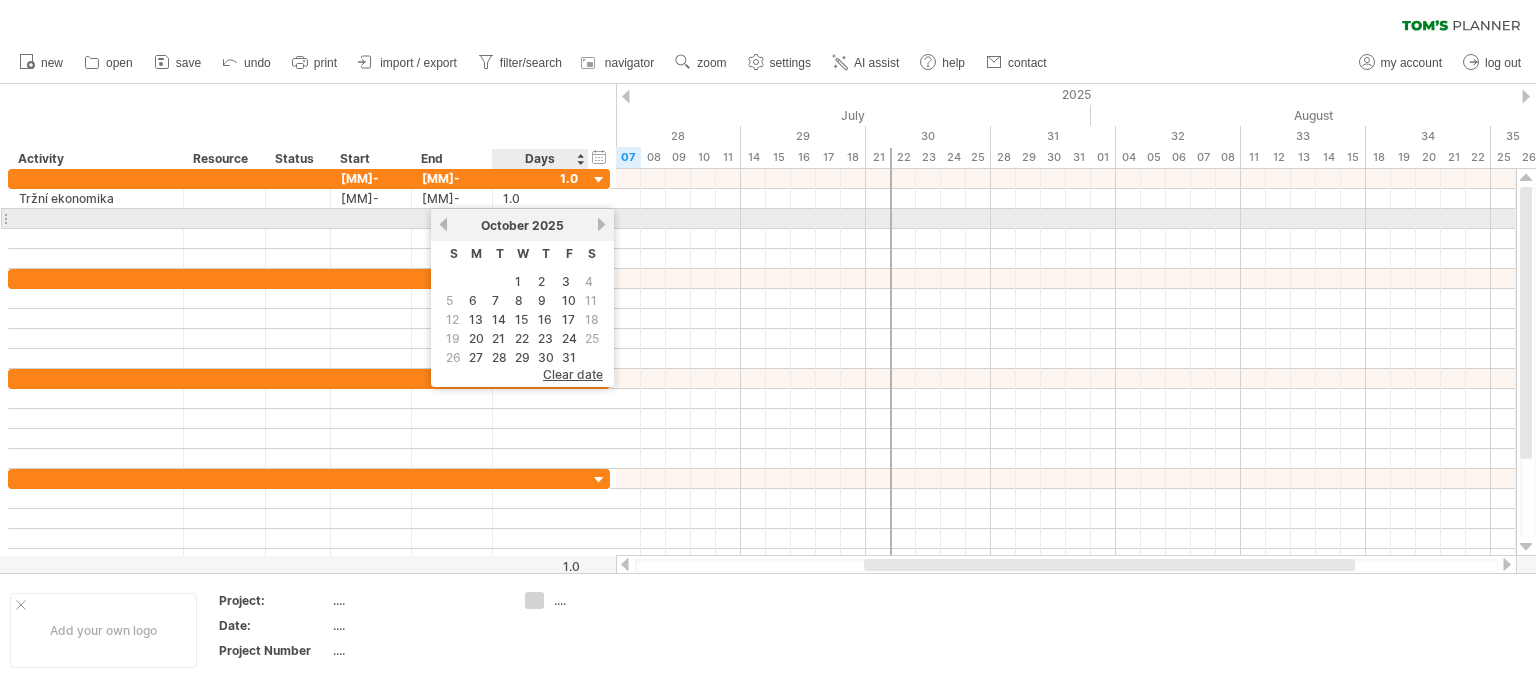 click on "next" at bounding box center [601, 224] 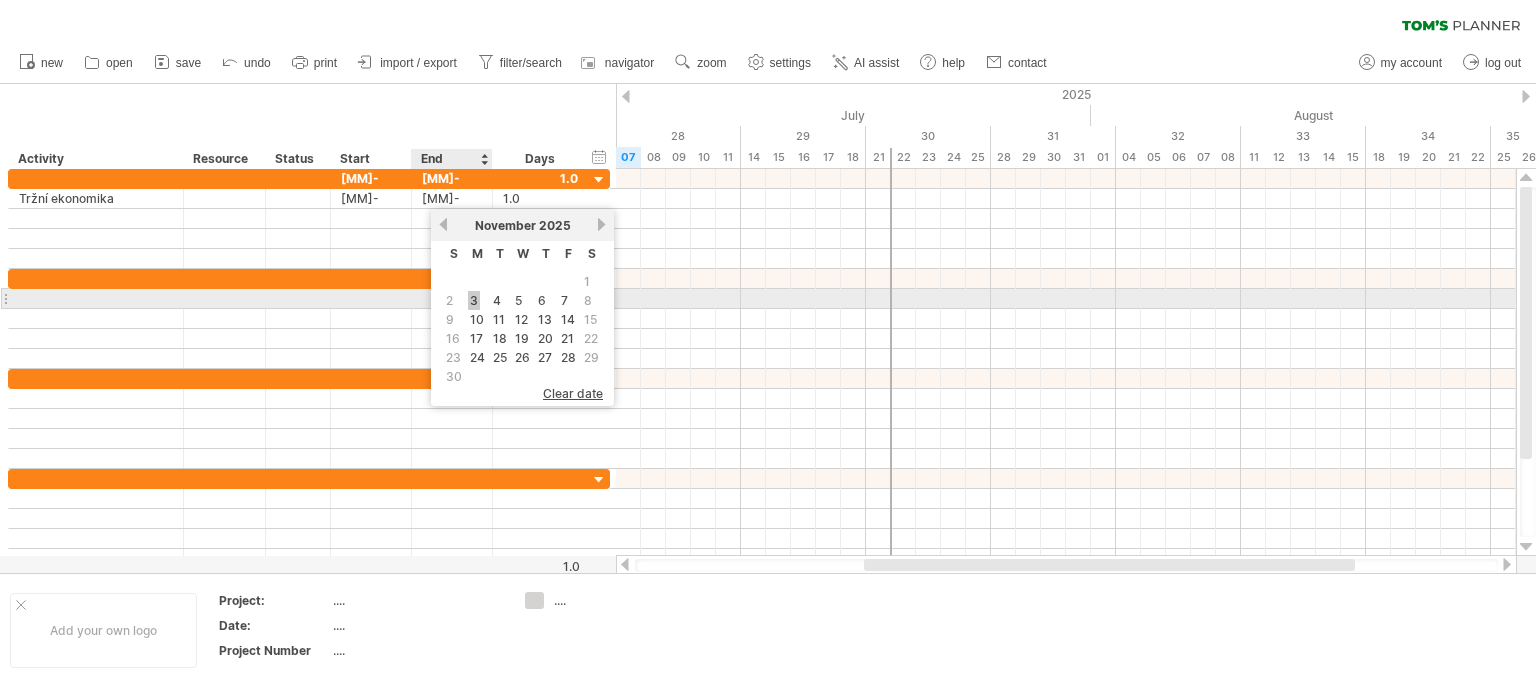 click on "3" at bounding box center [474, 300] 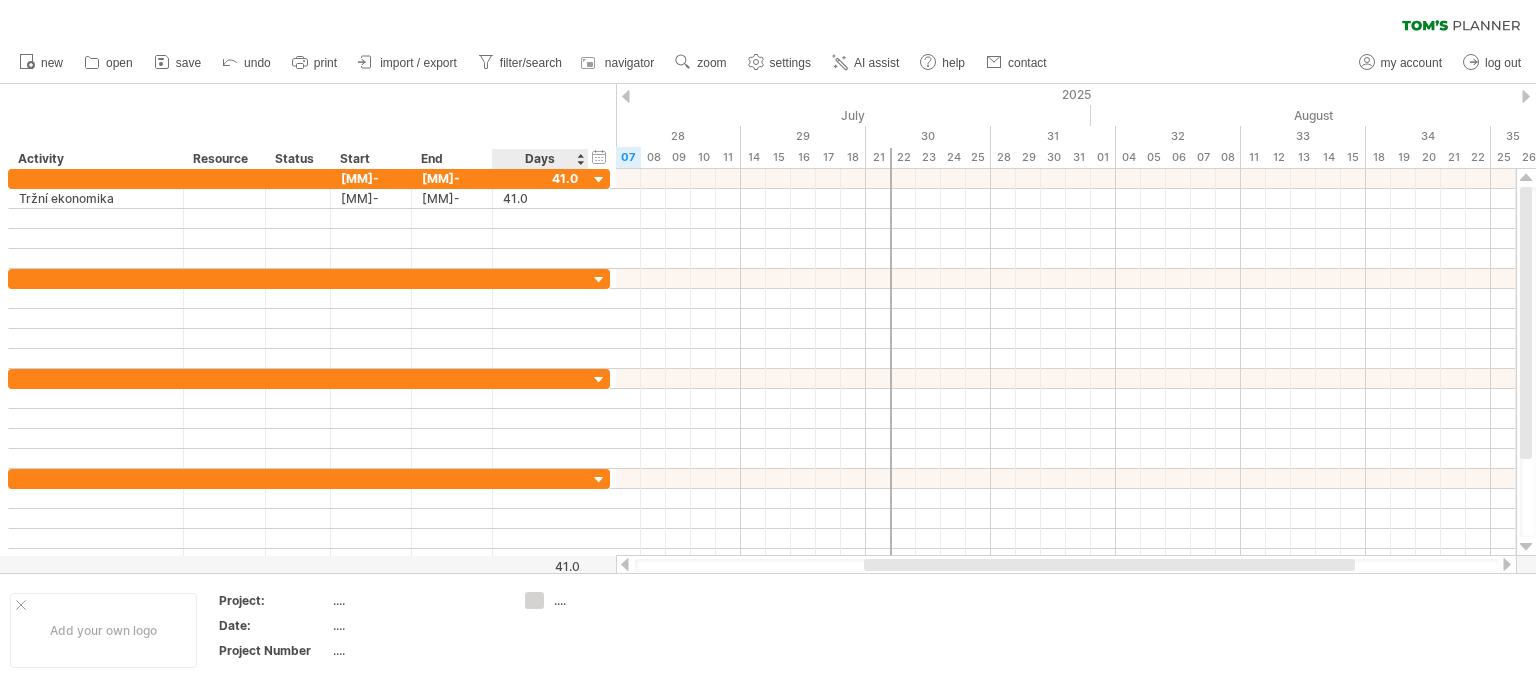 click on "Days" at bounding box center (539, 159) 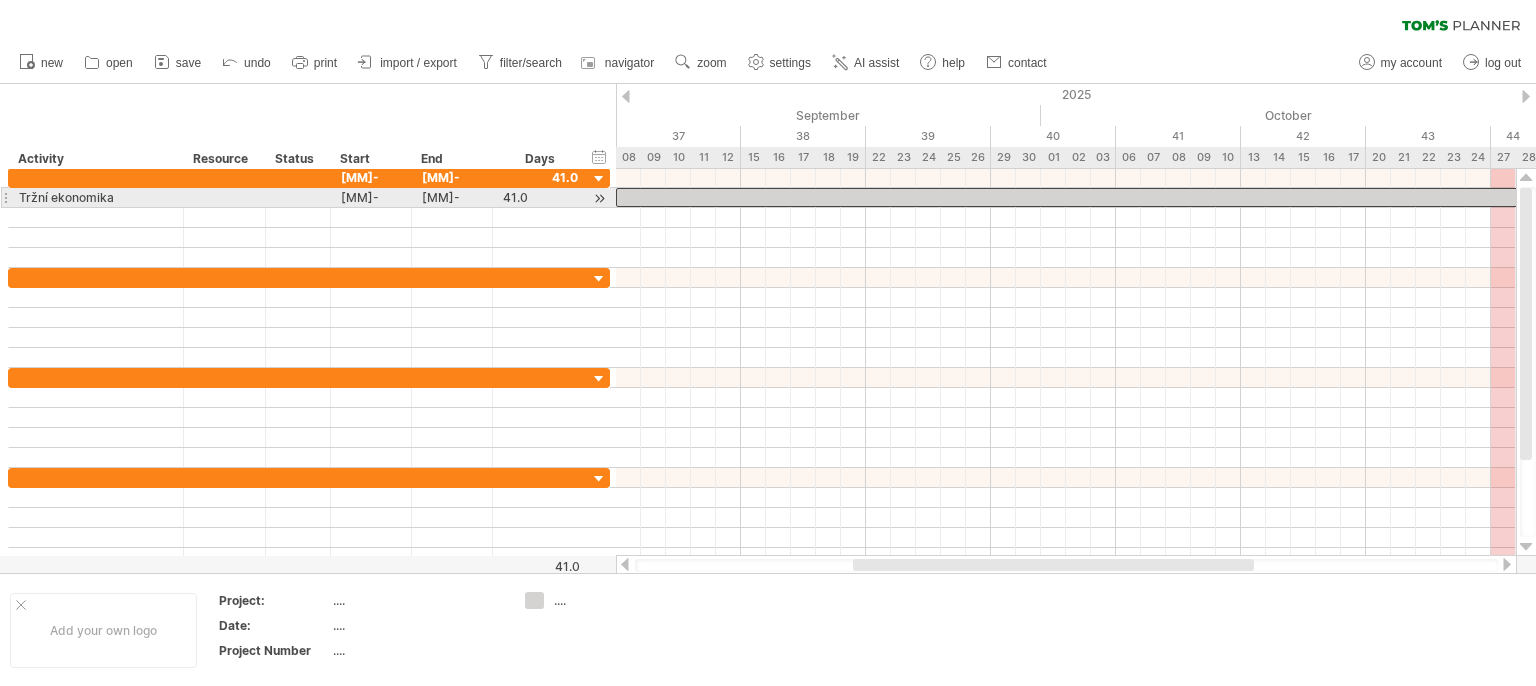 click at bounding box center [1128, 197] 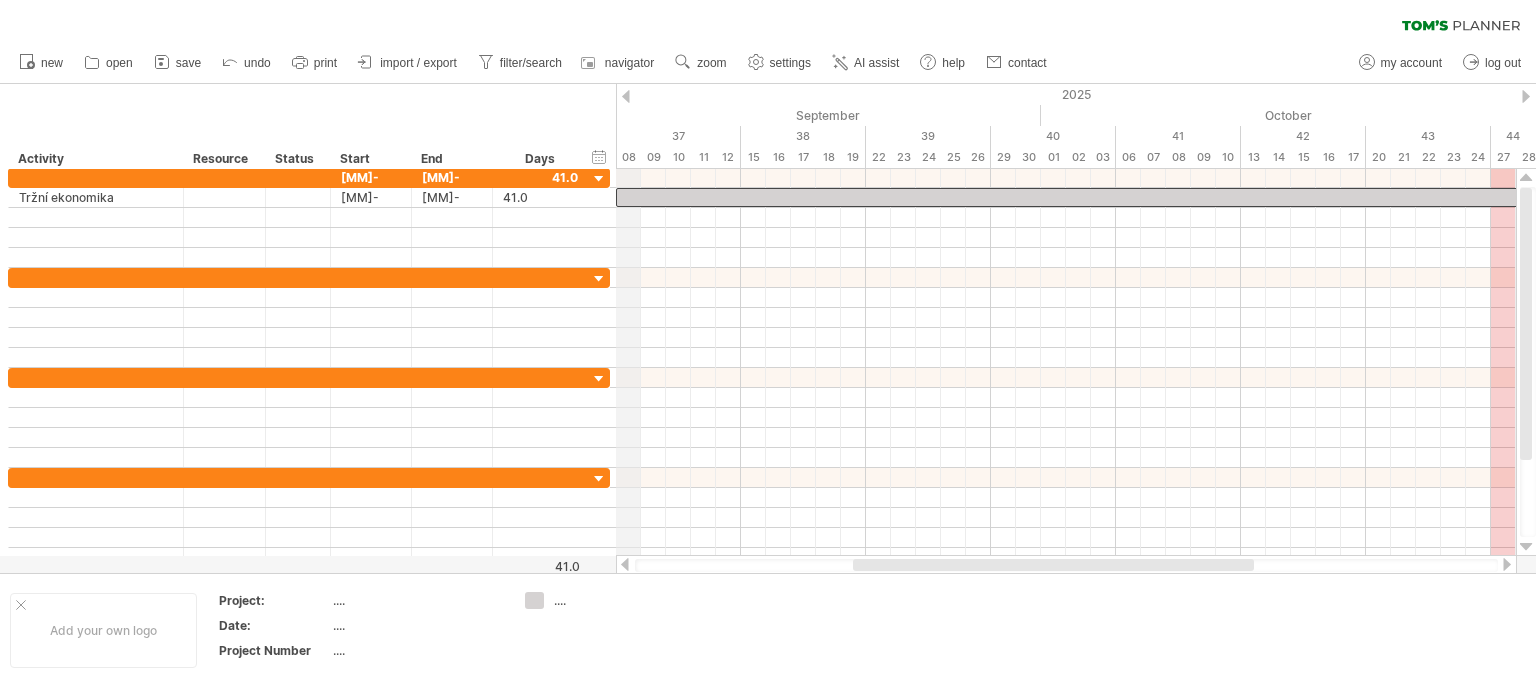 click on "08" at bounding box center (628, 157) 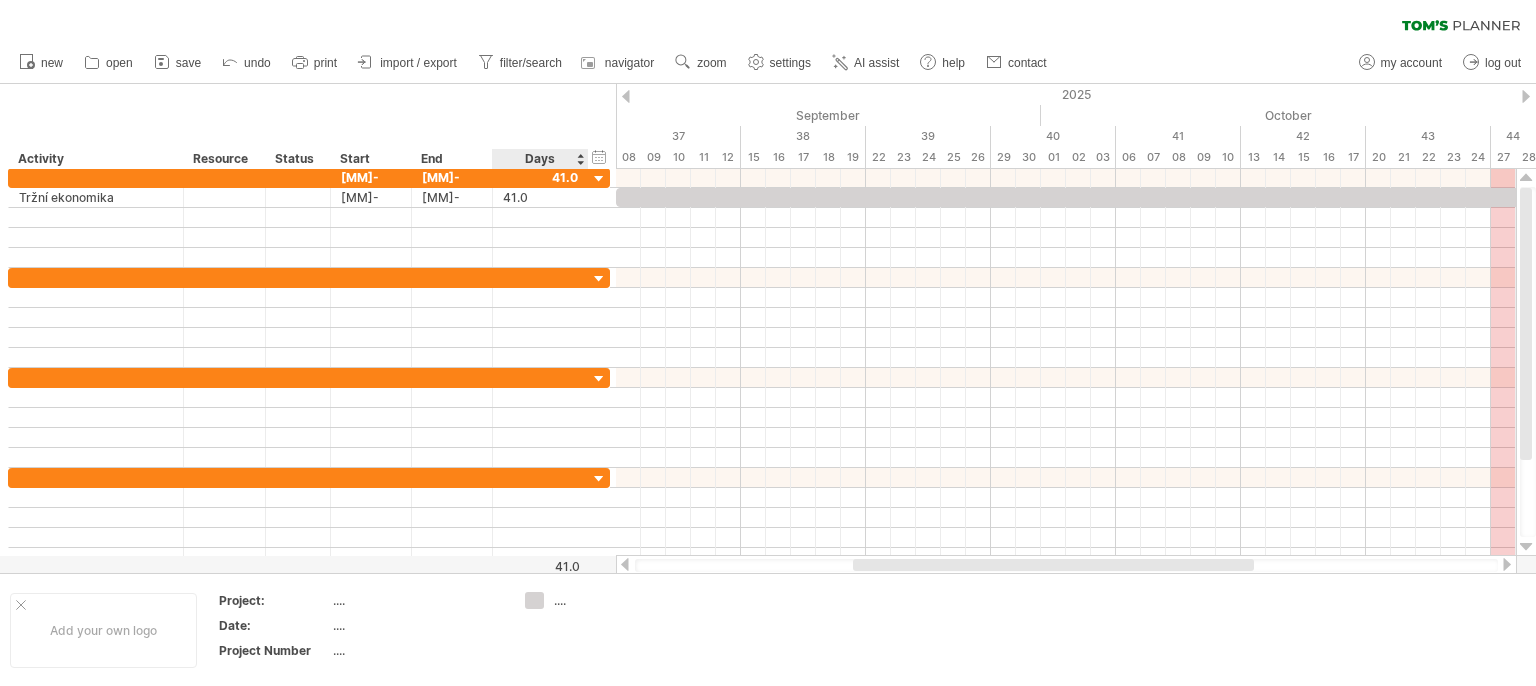 click on "Days" at bounding box center [539, 159] 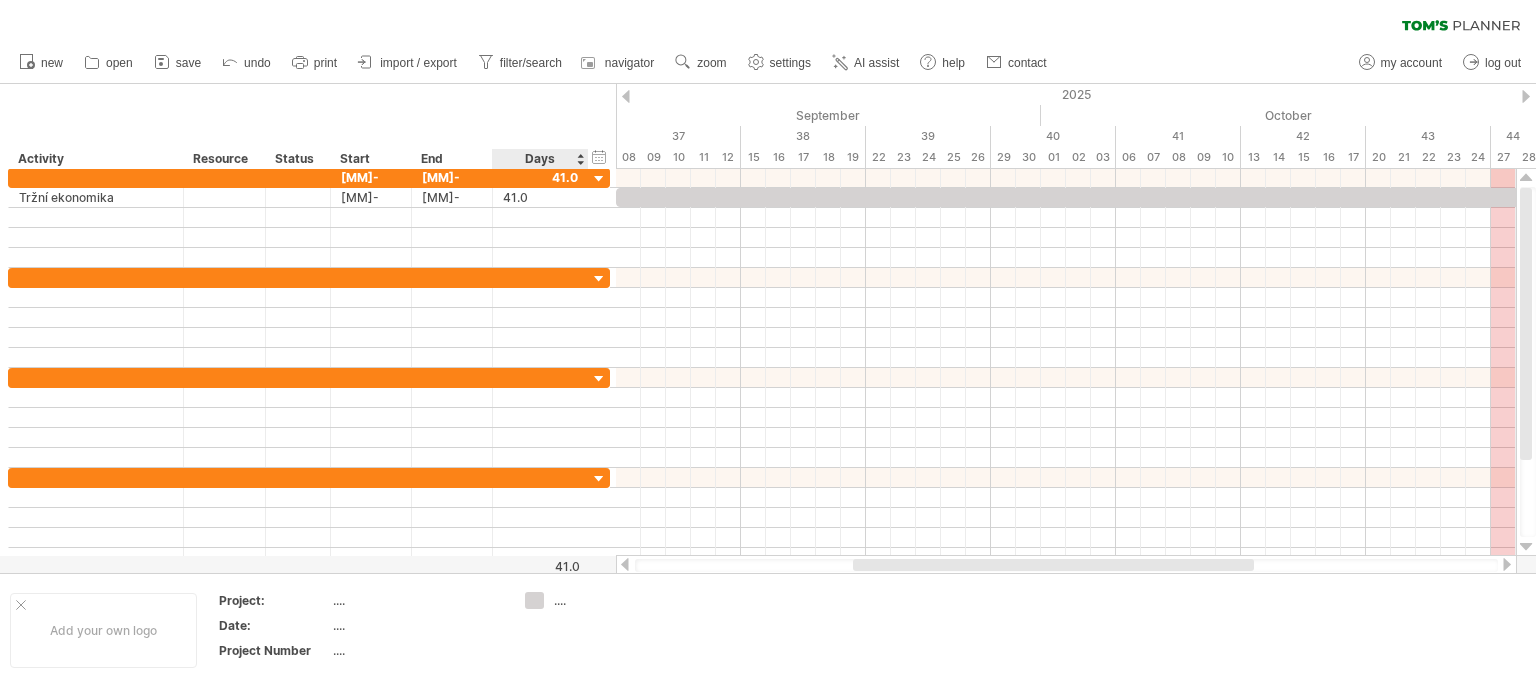 click on "Days" at bounding box center (539, 159) 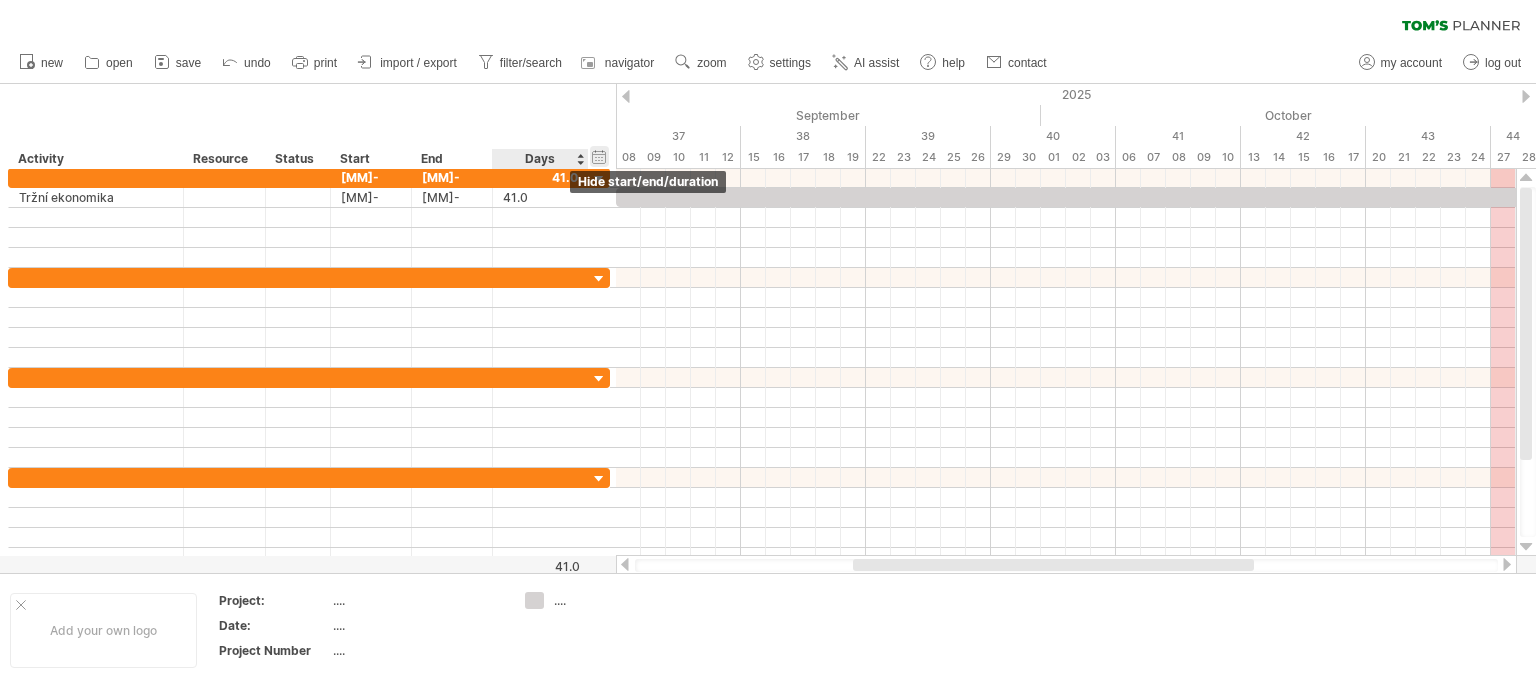 click on "hide start/end/duration show start/end/duration" at bounding box center [599, 156] 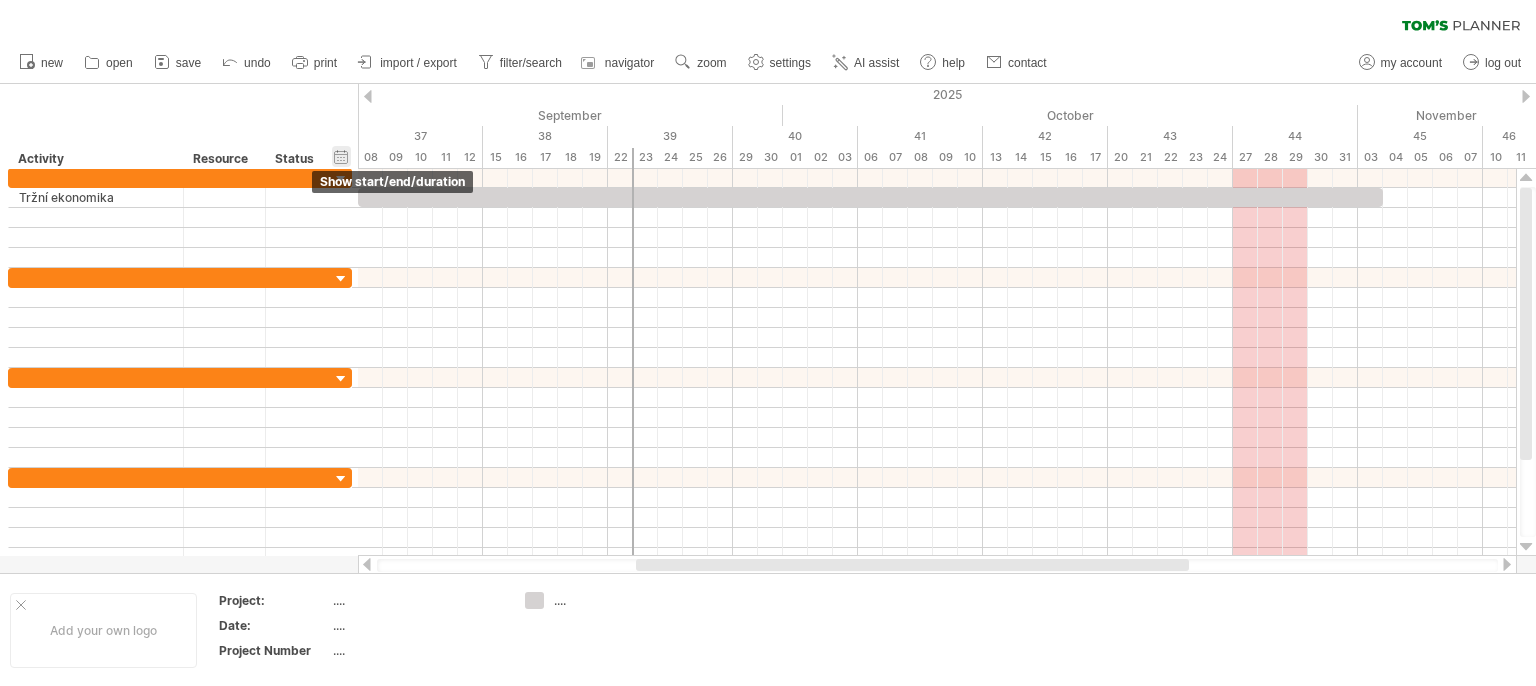 click on "hide start/end/duration show start/end/duration" at bounding box center (341, 156) 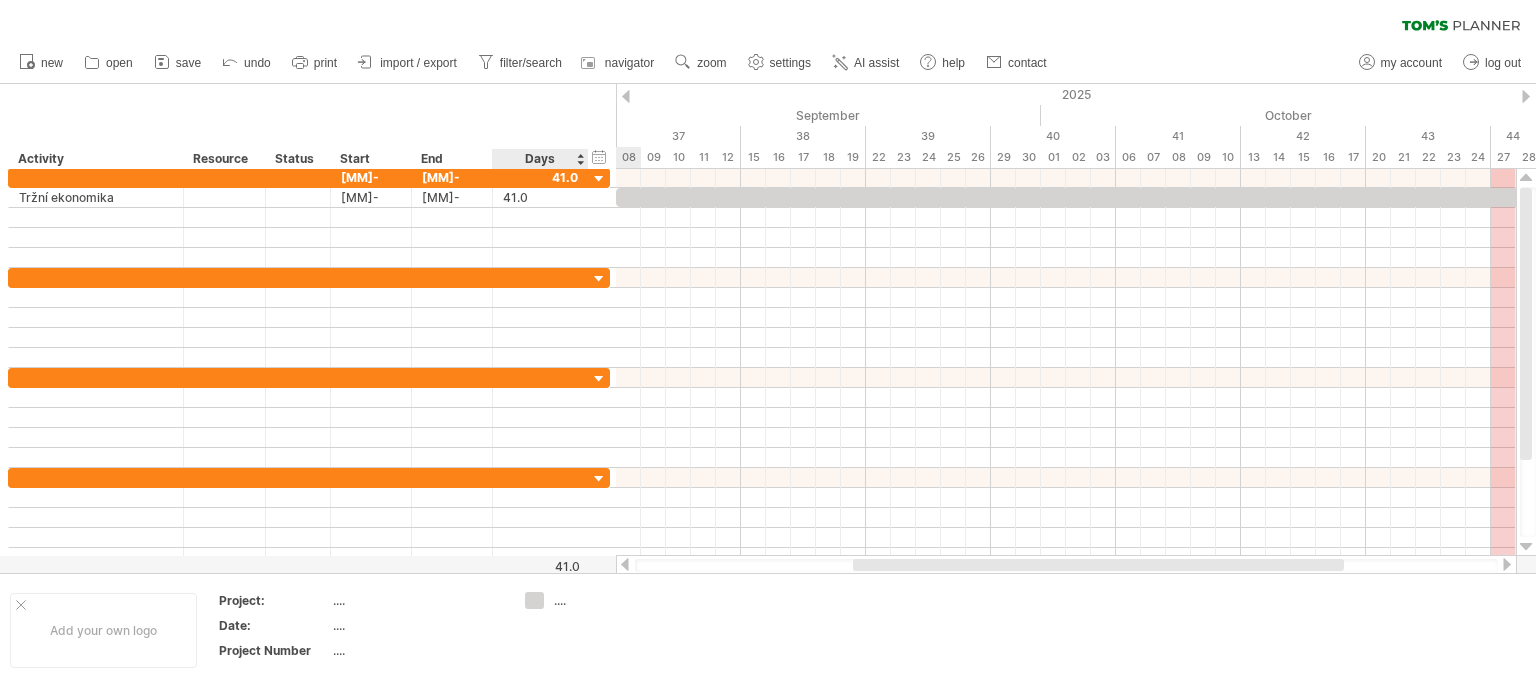 click on "Days" at bounding box center (539, 159) 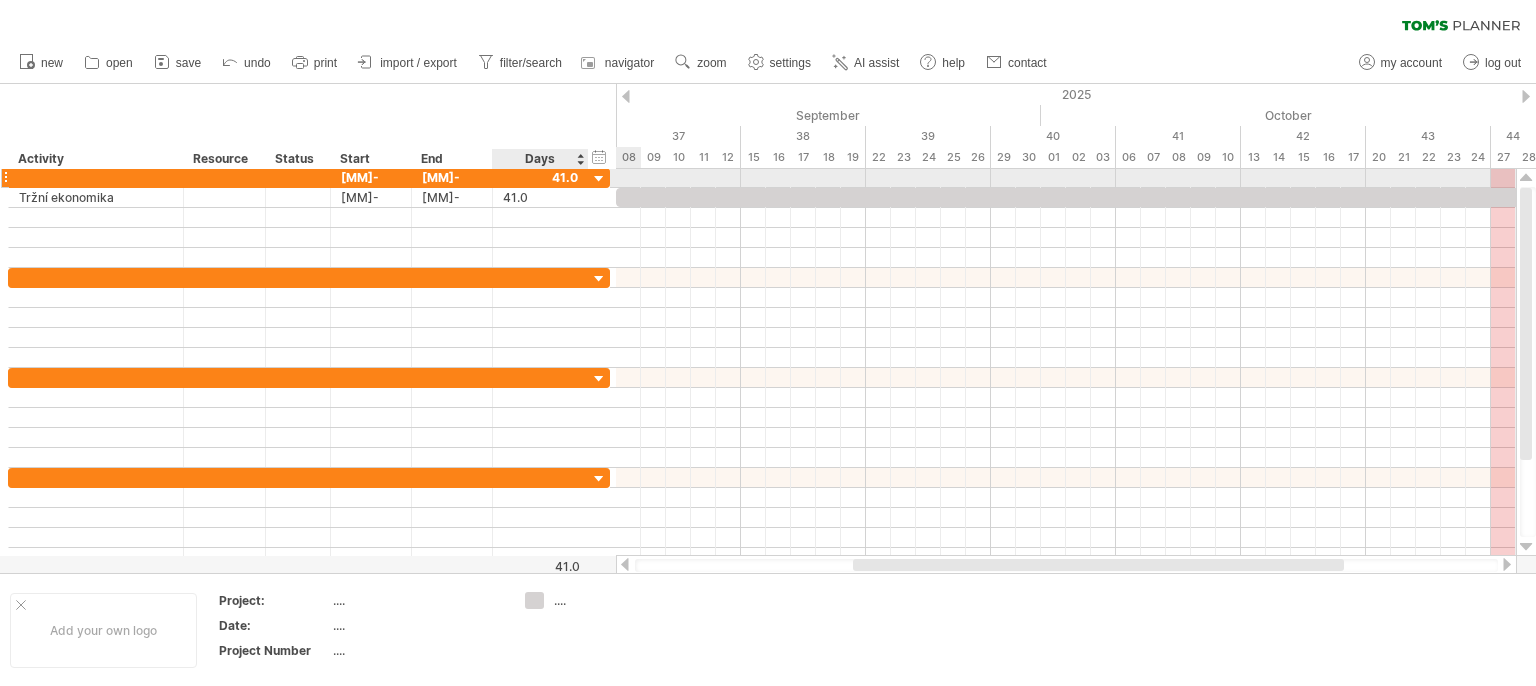 click at bounding box center (599, 179) 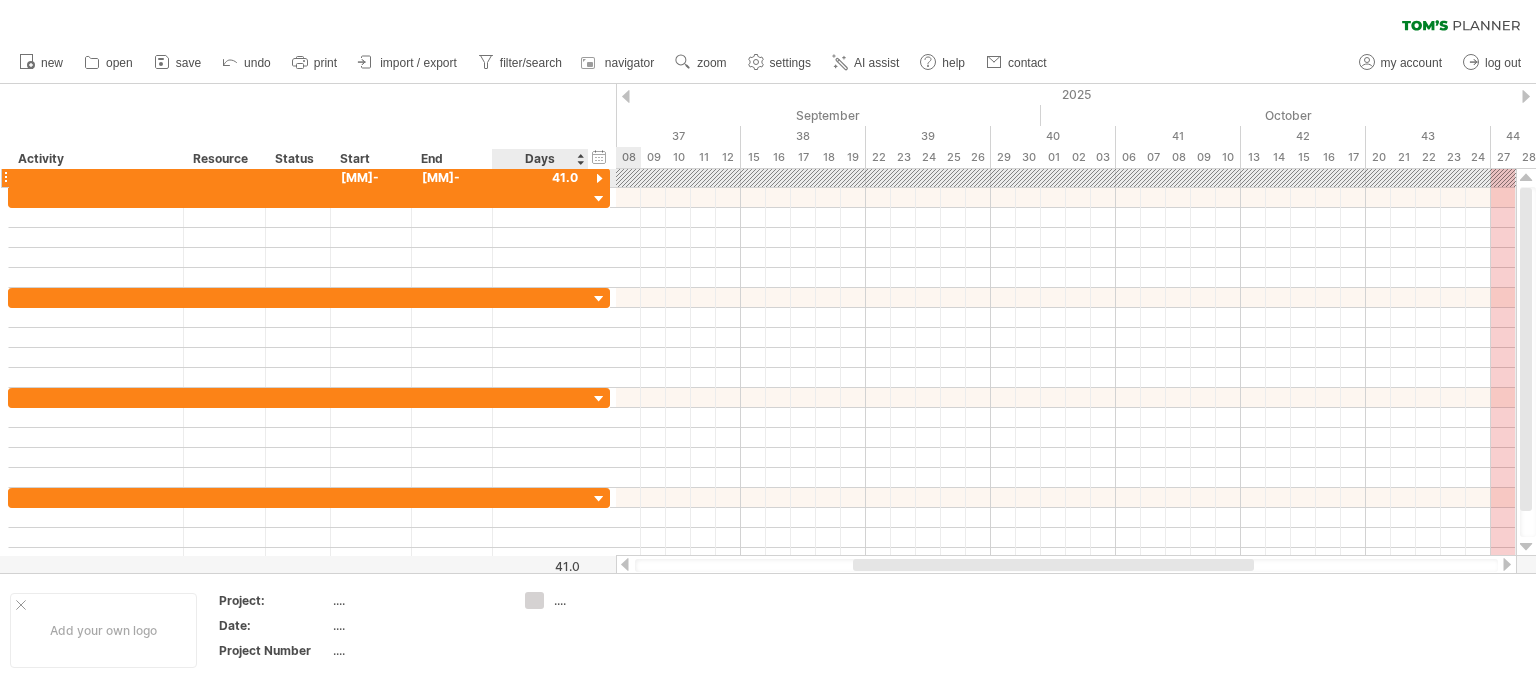 click at bounding box center [599, 179] 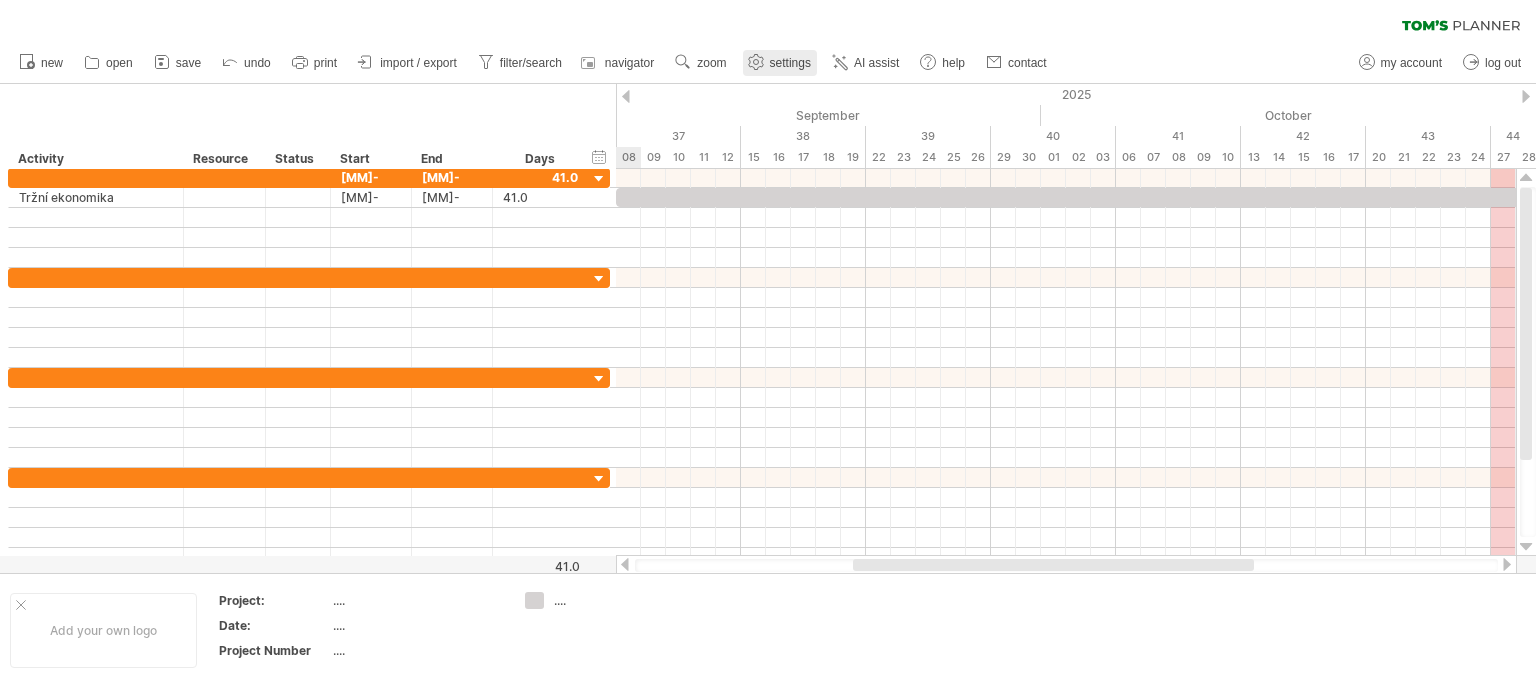 click on "settings" at bounding box center (790, 63) 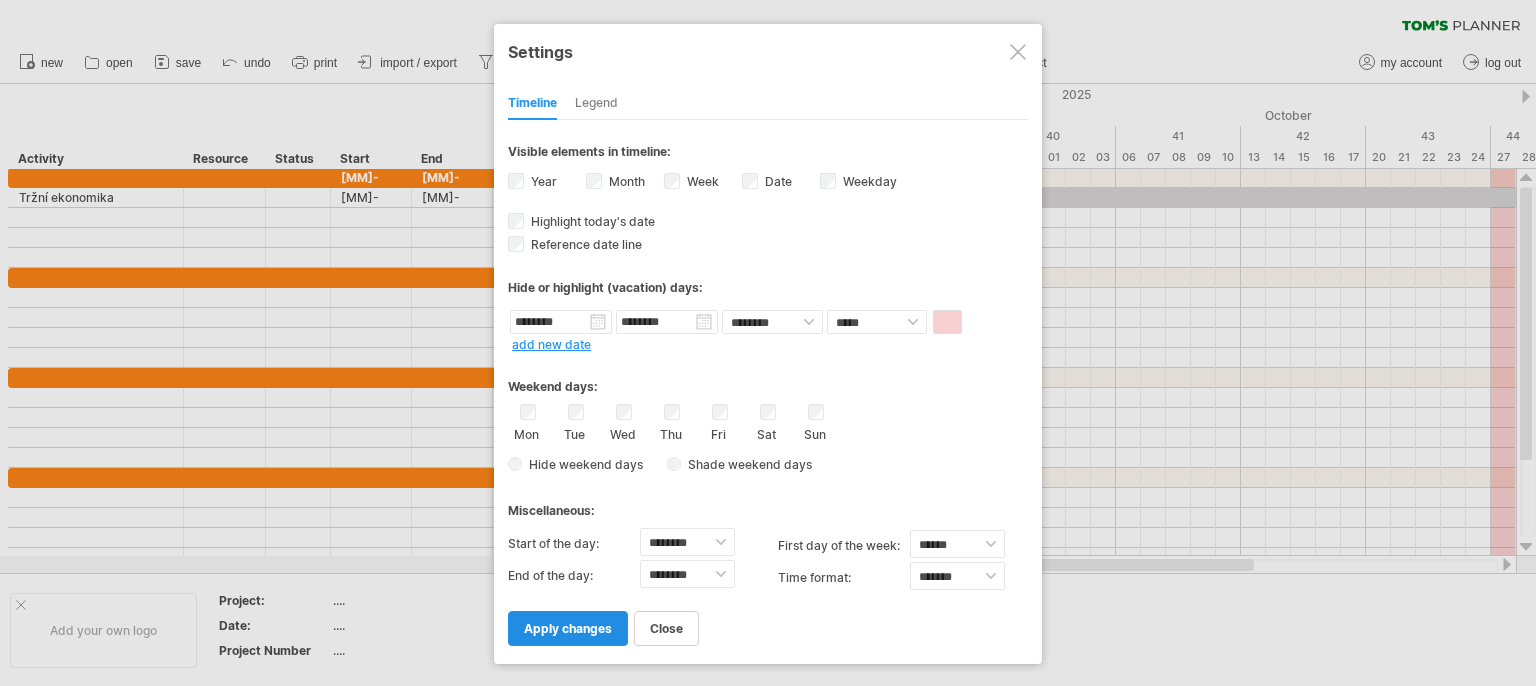 click on "apply changes" at bounding box center (568, 628) 